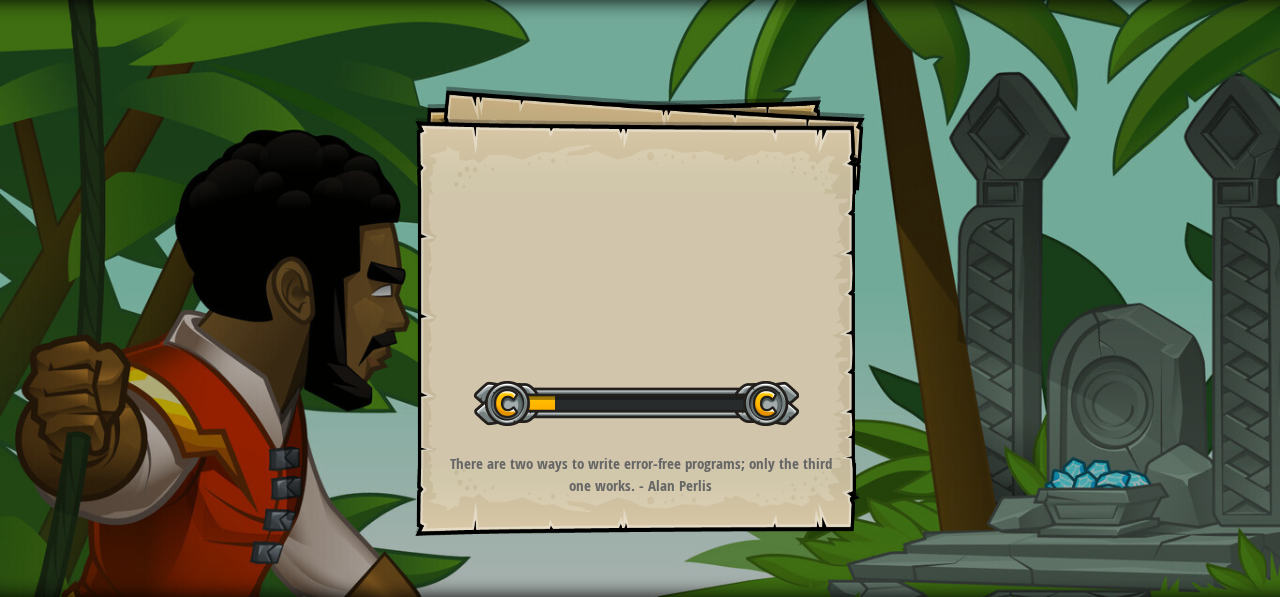 scroll, scrollTop: 0, scrollLeft: 0, axis: both 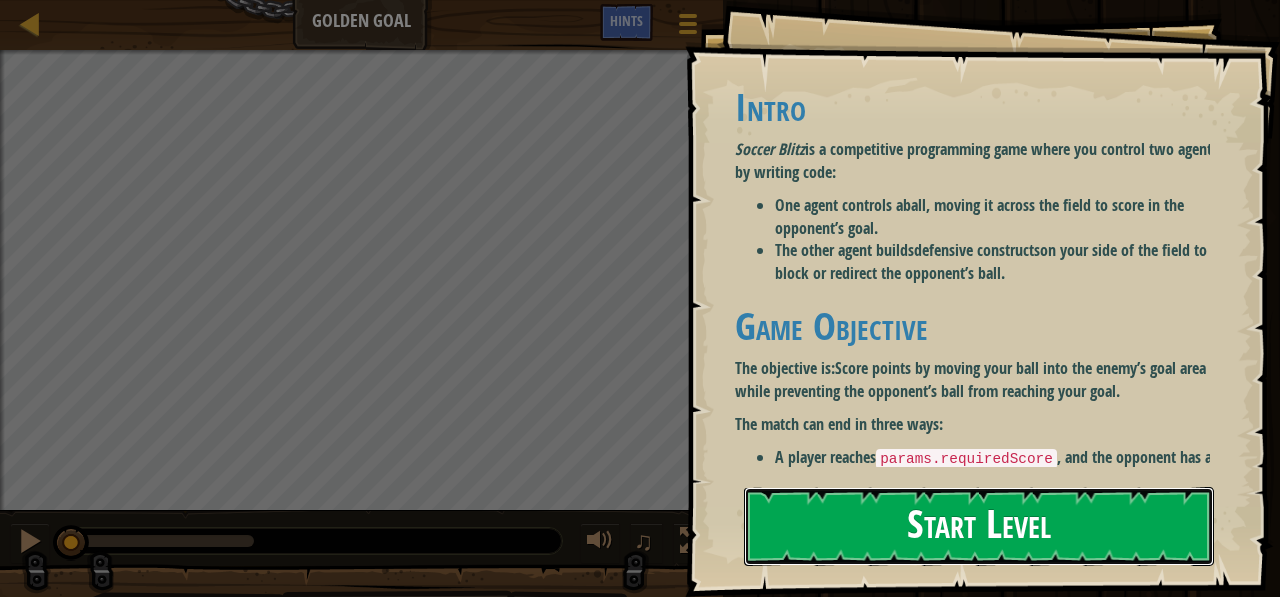 click on "Start Level" at bounding box center (979, 526) 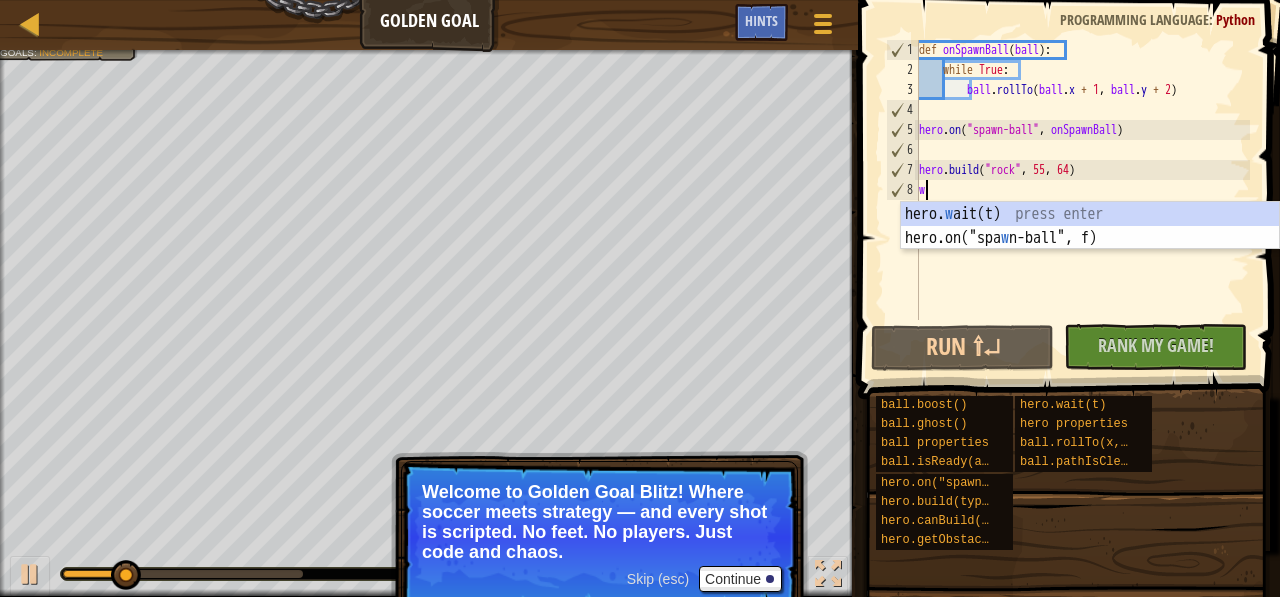 scroll, scrollTop: 9, scrollLeft: 0, axis: vertical 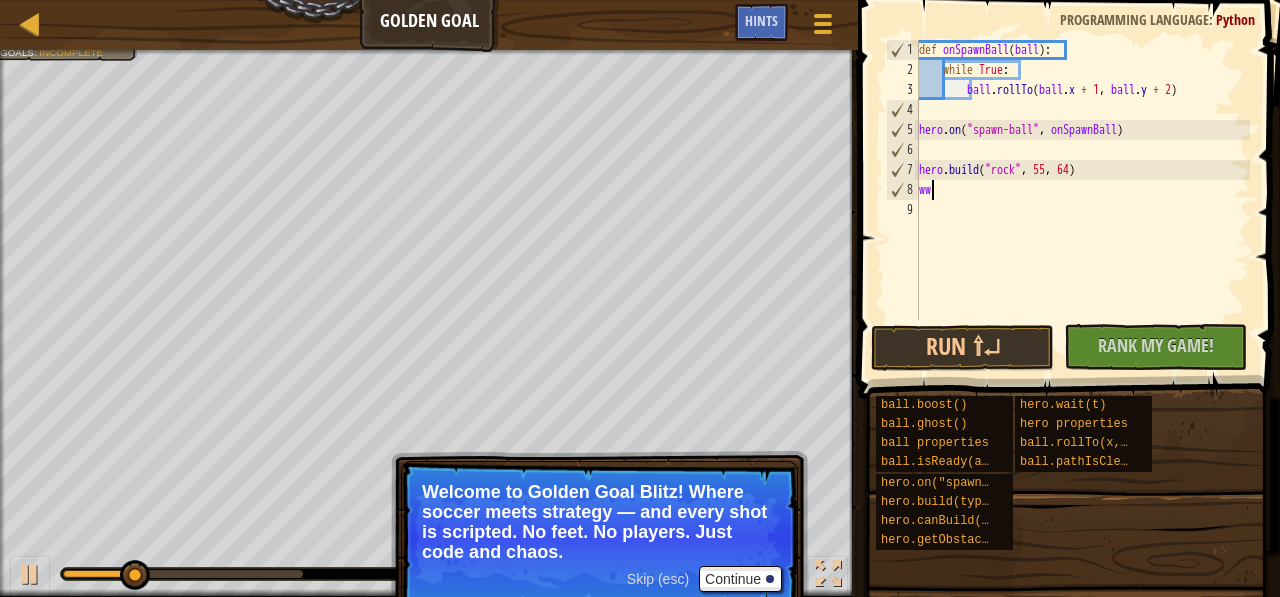 type on "w" 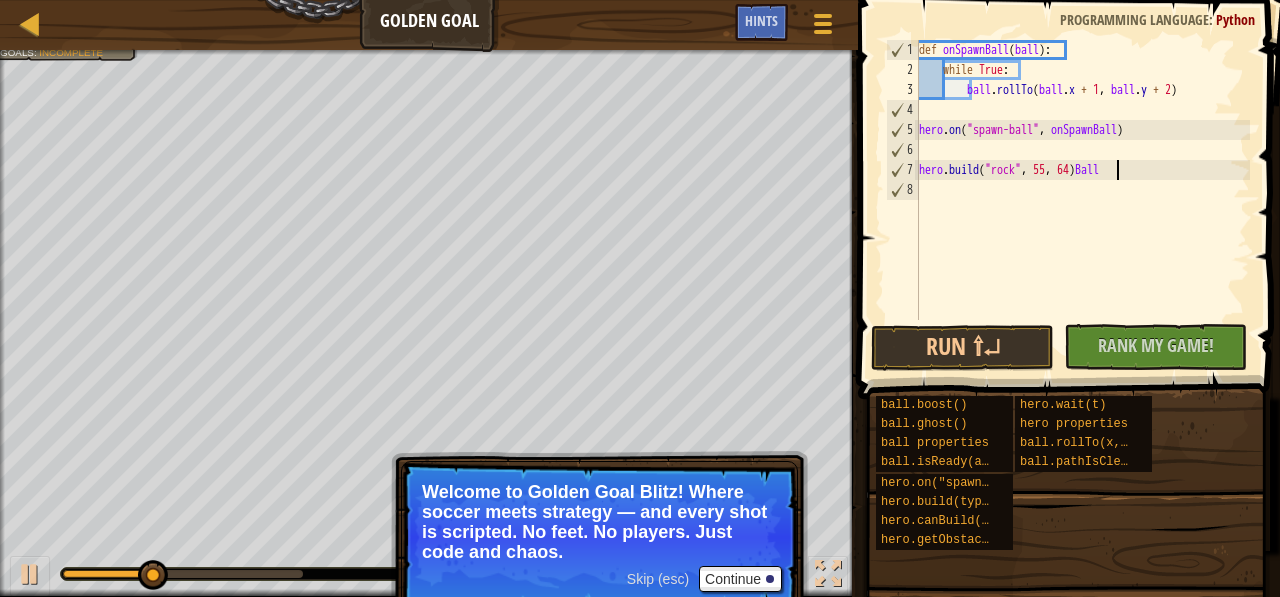 scroll, scrollTop: 9, scrollLeft: 15, axis: both 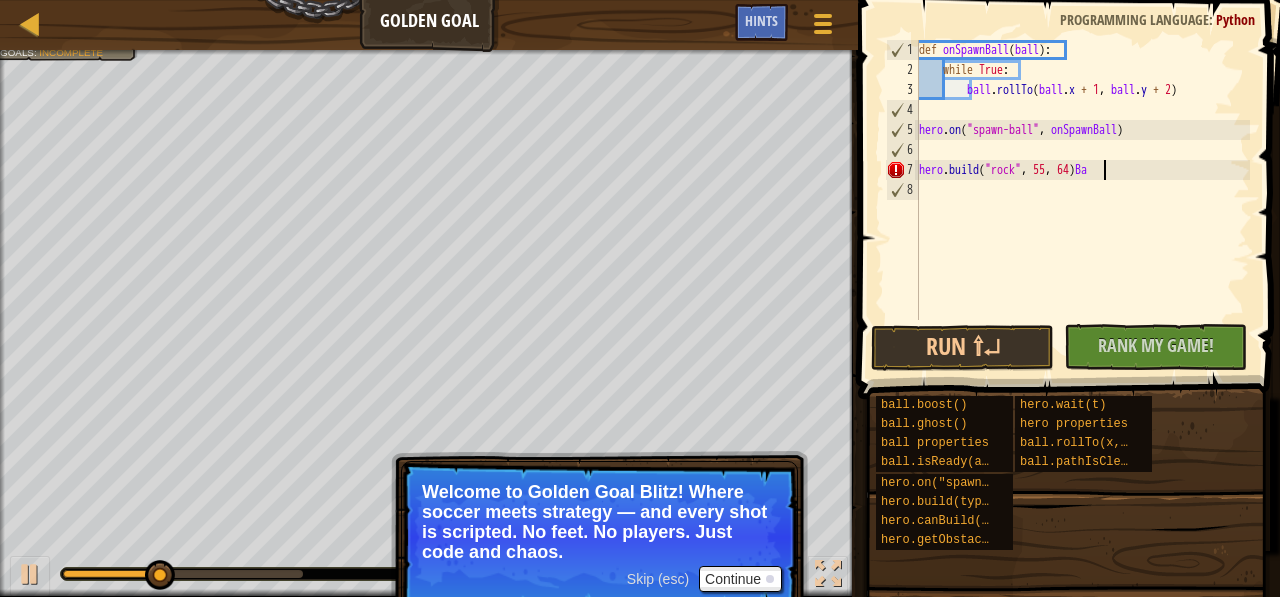type on "hero.build("rock", 55, 64)" 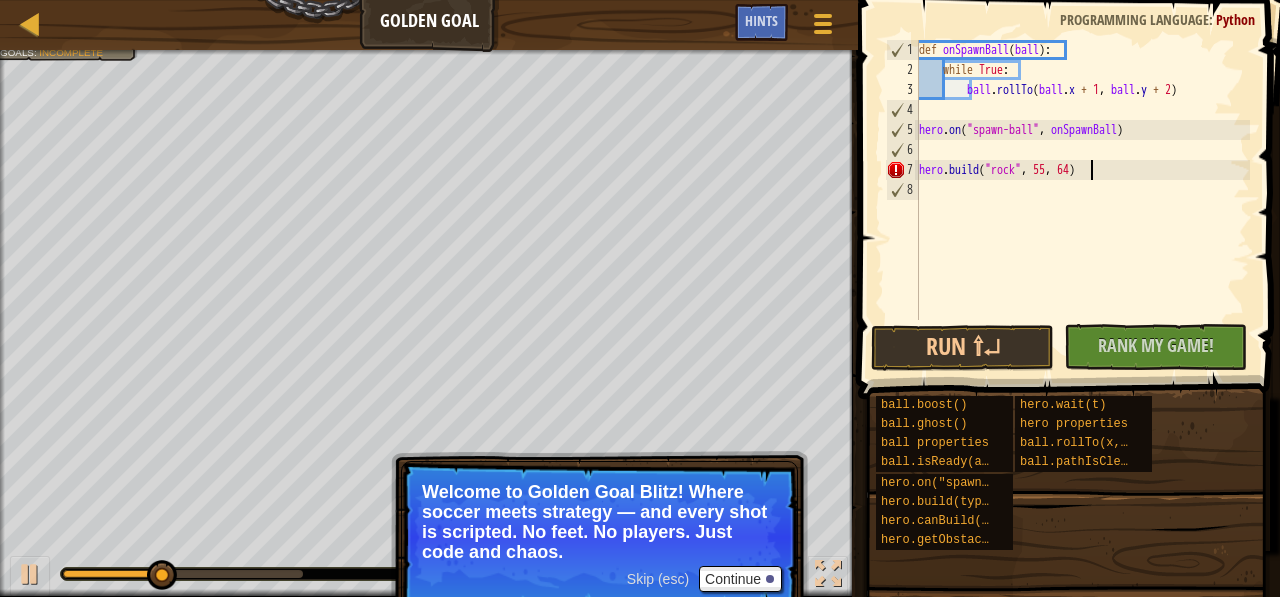 scroll, scrollTop: 9, scrollLeft: 13, axis: both 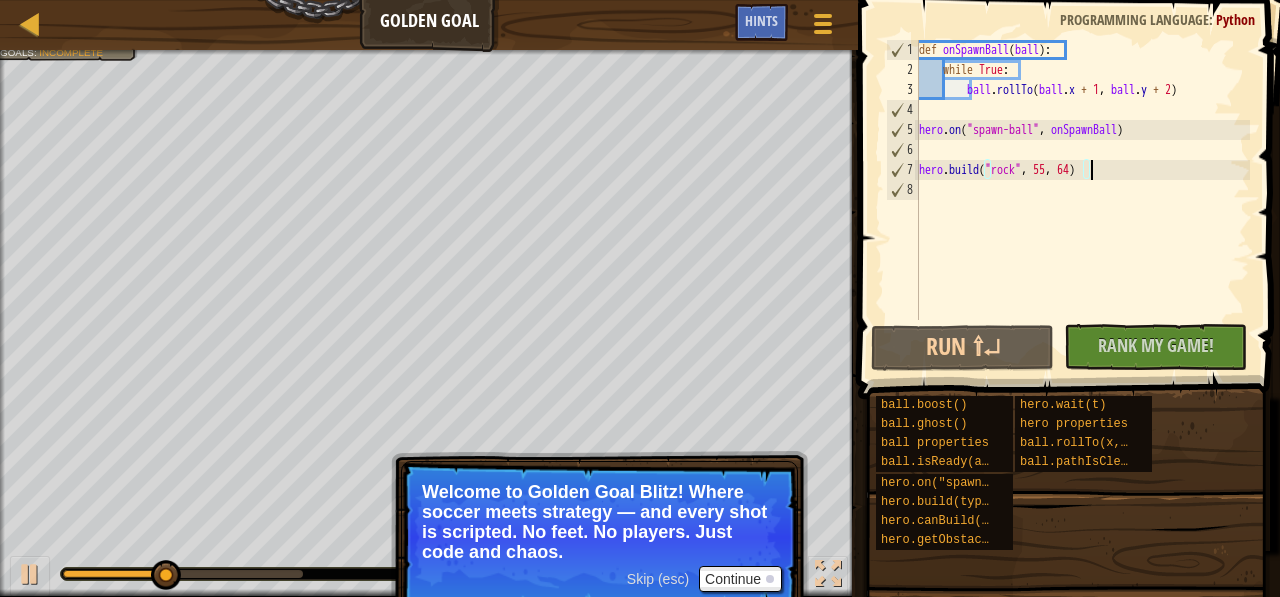 click on "def   onSpawnBall ( ball ) :      while   True :          ball . rollTo ( ball . x   +   1 ,   ball . y   +   2 ) hero . on ( "spawn-ball" ,   onSpawnBall ) hero . build ( "rock" ,   55 ,   64 )" at bounding box center [1082, 200] 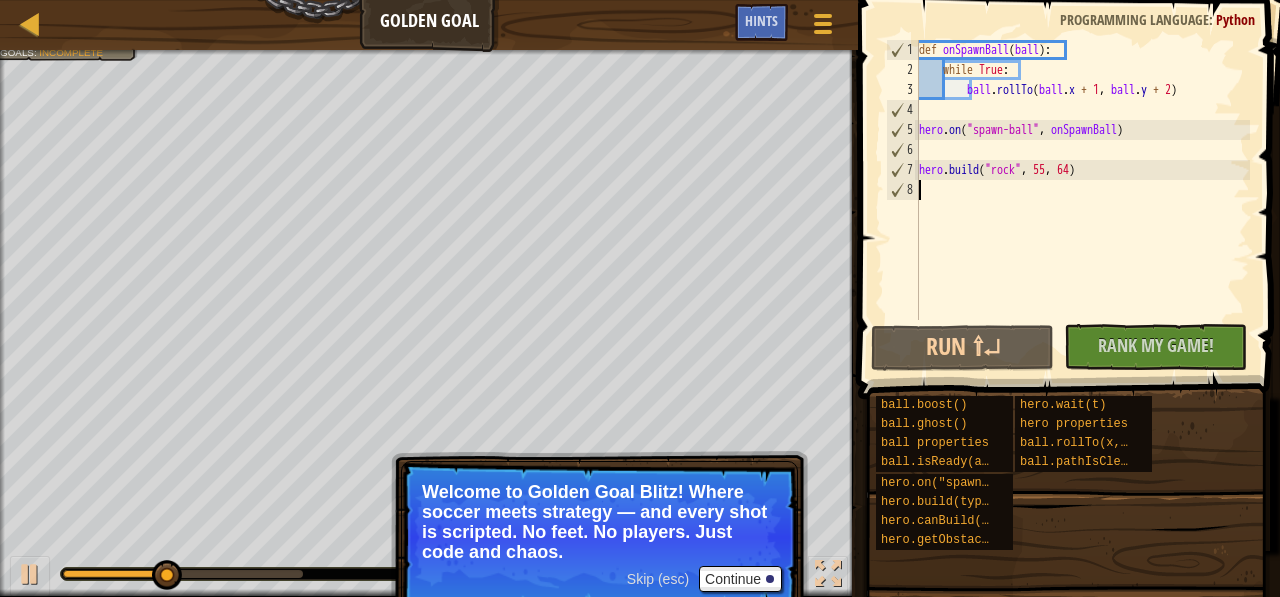 scroll, scrollTop: 9, scrollLeft: 0, axis: vertical 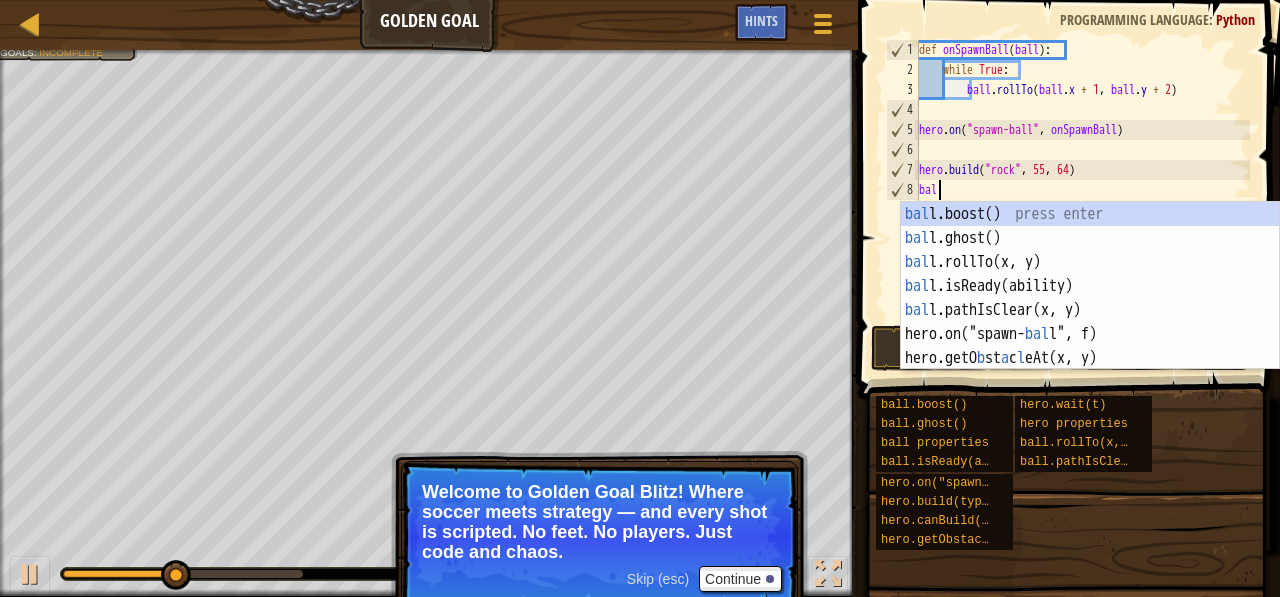 type on "ball" 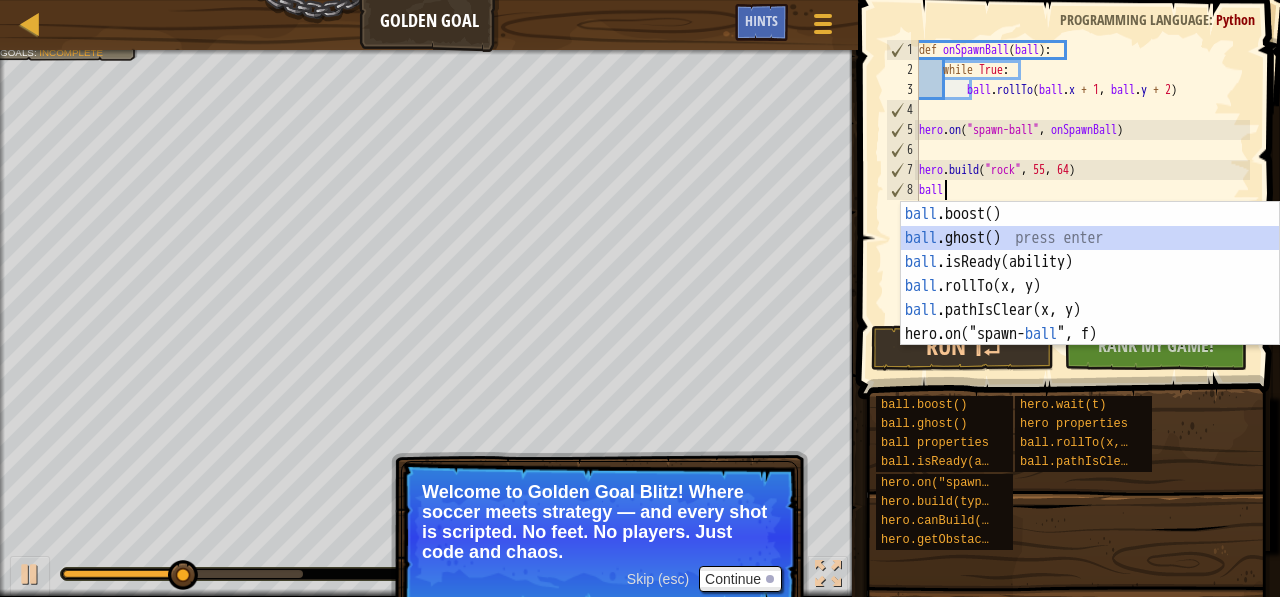 click on "ball .boost() press enter ball .ghost() press enter ball .isReady(ability) press enter ball .rollTo(x, y) press enter ball .pathIsClear(x, y) press enter hero.on("spawn- ball ", f) press enter" at bounding box center (1090, 298) 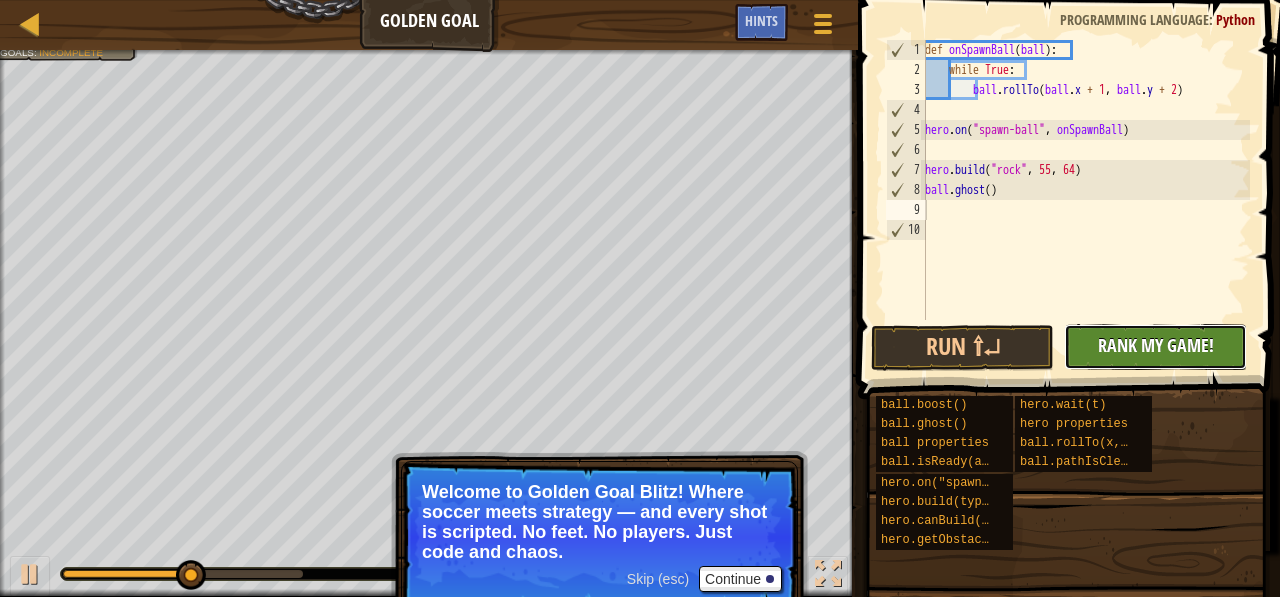 click on "Rank My Game!" at bounding box center [1156, 345] 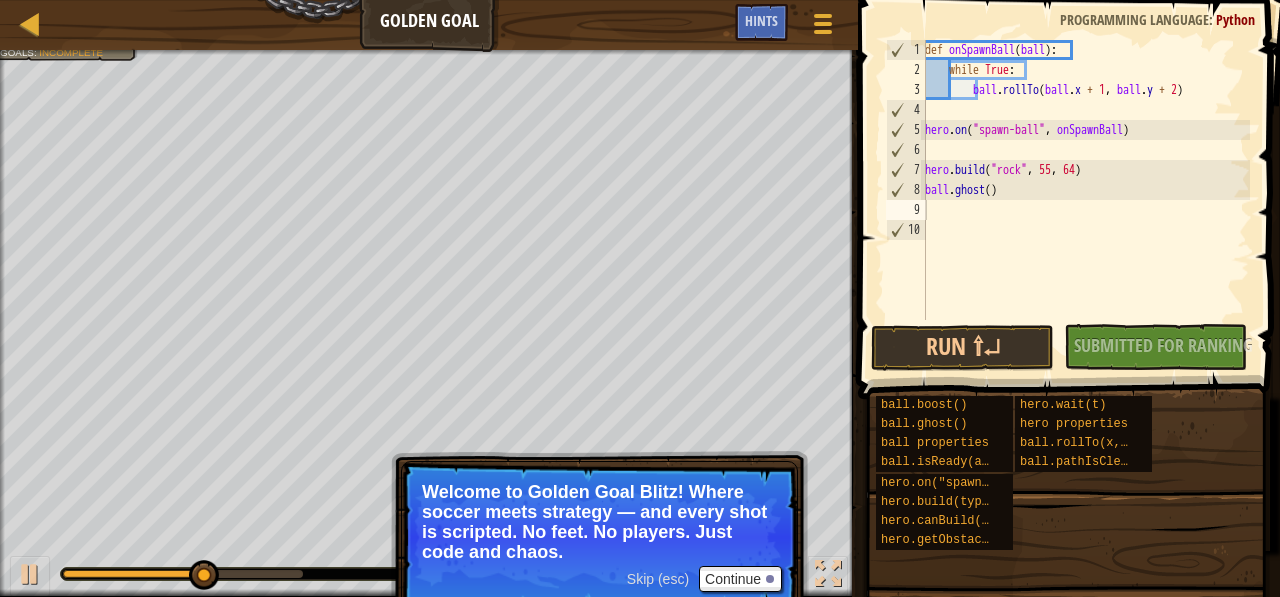 click on "No New Code to Rank Rank My Game! Submitting... Submitted for Ranking Failed to Rank Game Being Ranked" at bounding box center [1145, 347] 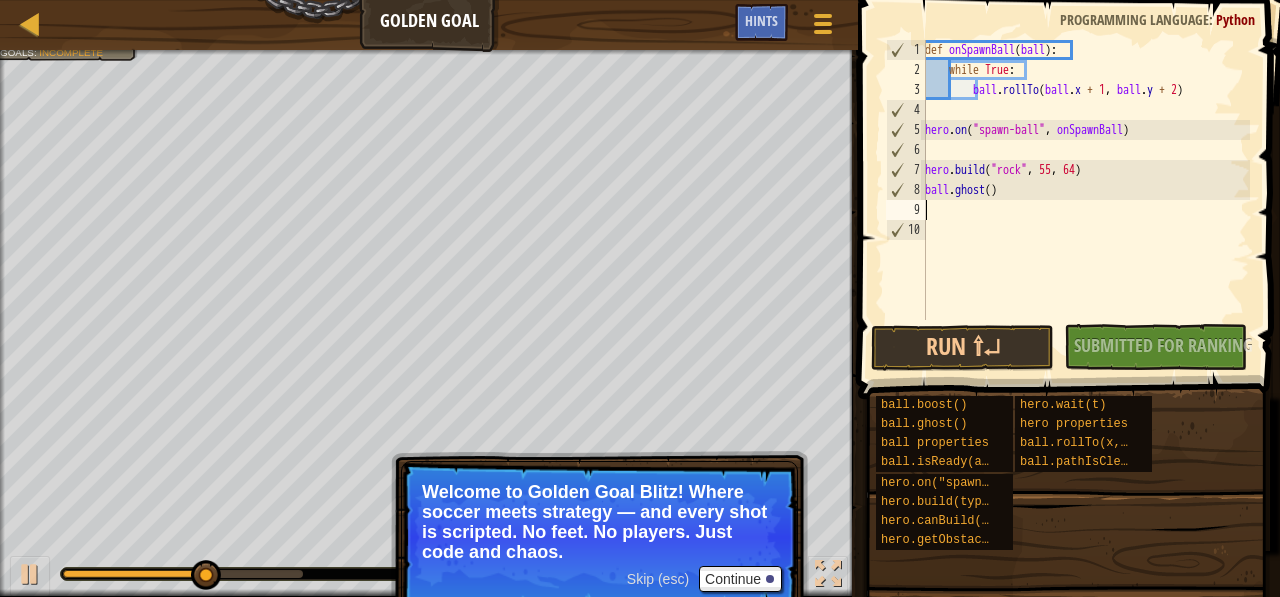 click on "No New Code to Rank Rank My Game! Submitting... Submitted for Ranking Failed to Rank Game Being Ranked" at bounding box center (1145, 347) 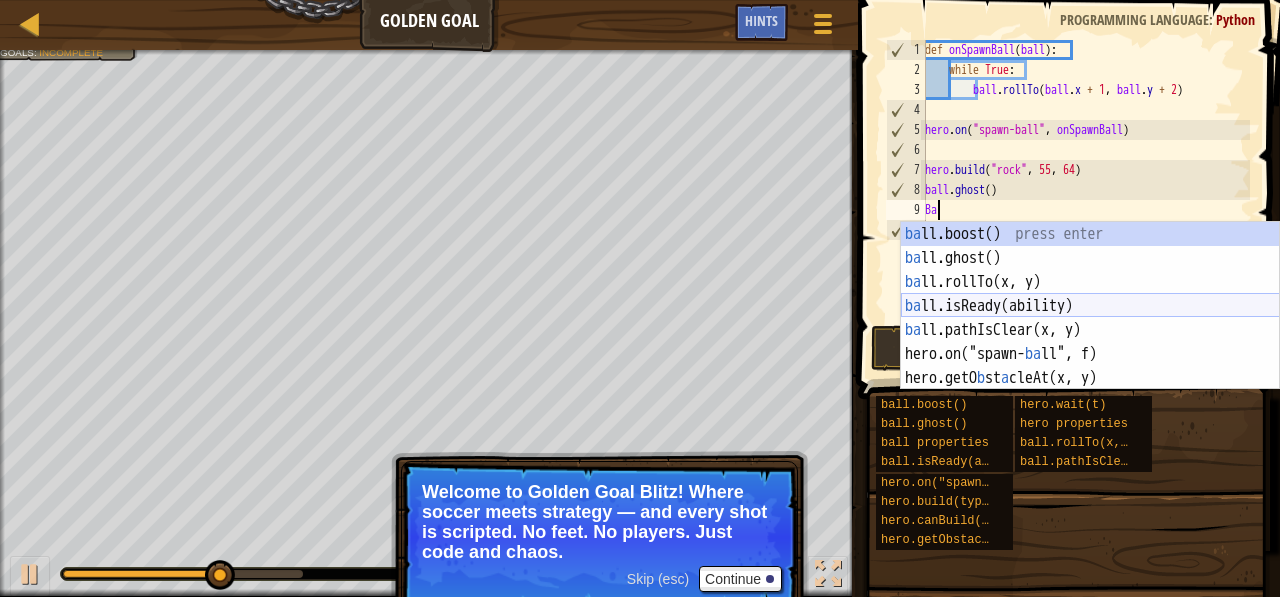 click on "ba ll.boost() press enter ba ll.ghost() press enter ba ll.rollTo(x, y) press enter ba ll.isReady(ability) press enter ba ll.pathIsClear(x, y) press enter hero.on("spawn- ba ll", f) press enter hero.getO b st a cleAt(x, y) press enter" at bounding box center (1090, 330) 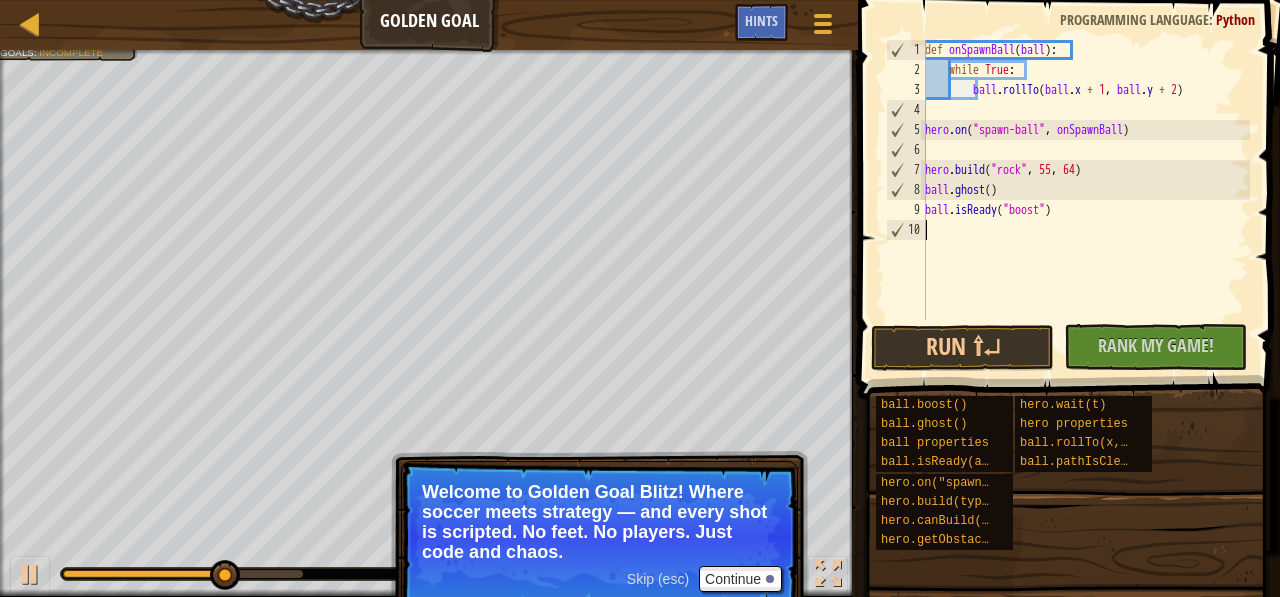 click on "def   onSpawnBall ( ball ) :      while   True :          ball . rollTo ( ball . x   +   1 ,   ball . y   +   2 ) hero . on ( "spawn-ball" ,   onSpawnBall ) hero . build ( "rock" ,   55 ,   64 ) ball . ghost ( ) ball . isReady ( "boost" )" at bounding box center (1085, 200) 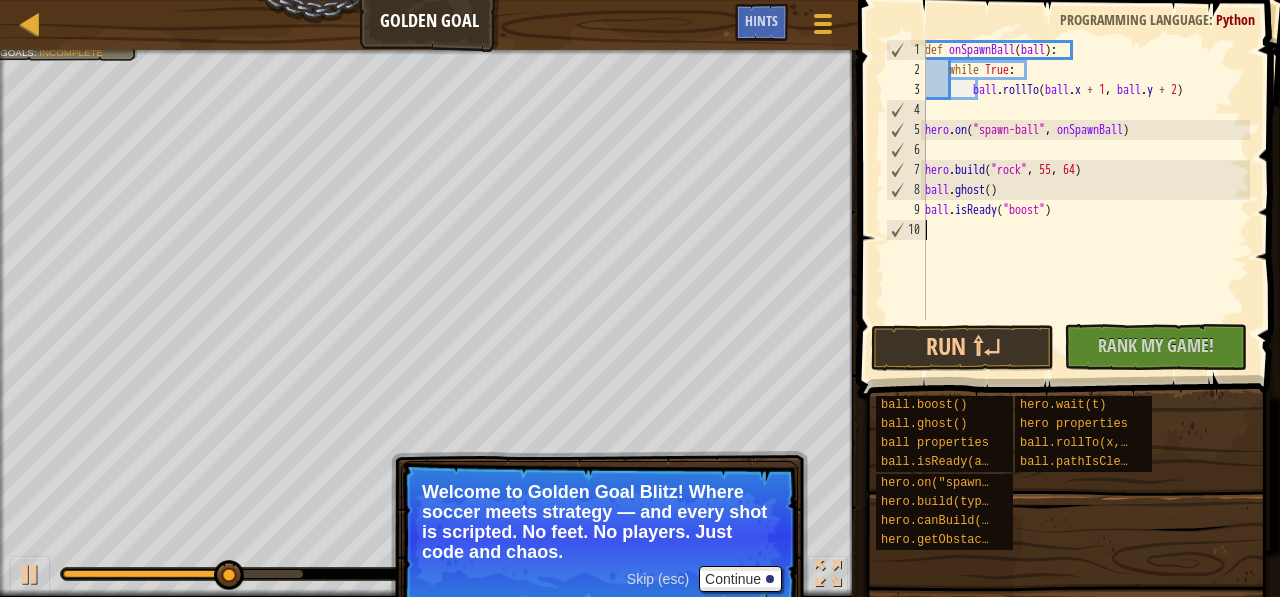 type on "g" 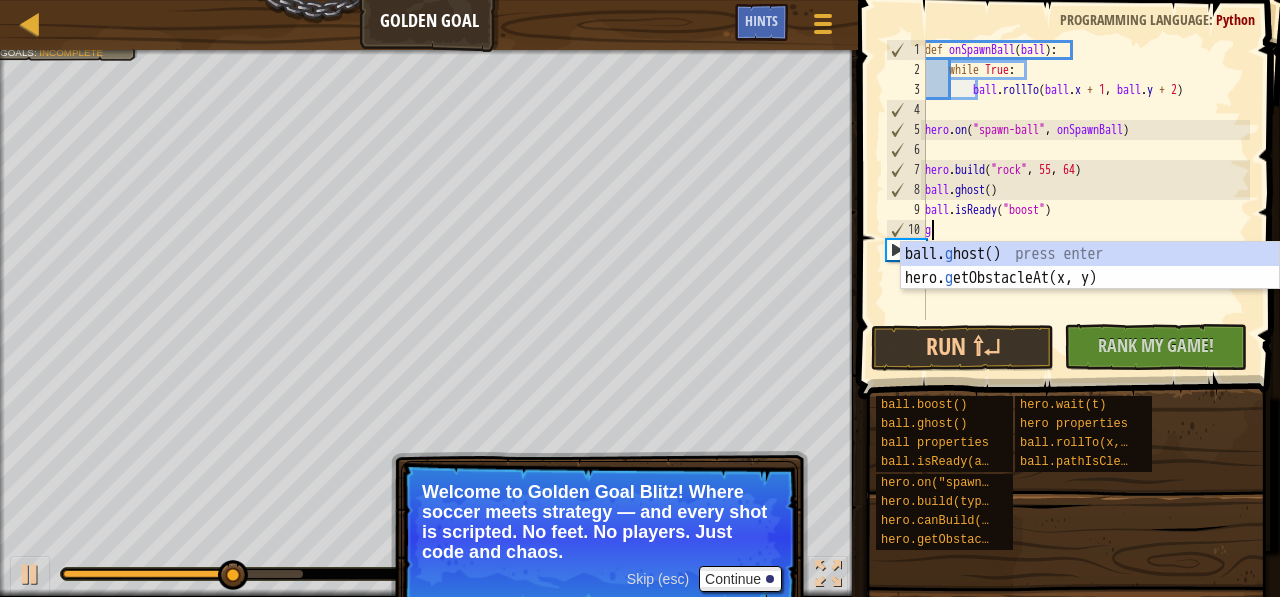 click on "ball. g host() press enter hero. g etObstacleAt(x, y) press enter" at bounding box center [1090, 290] 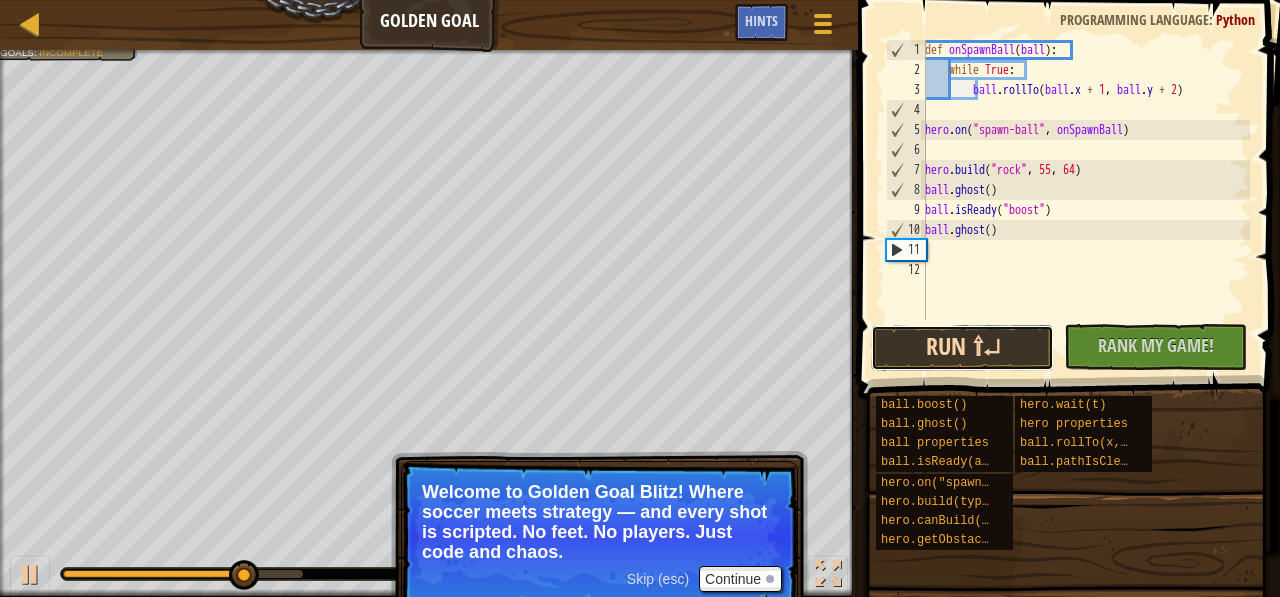 click on "Run ⇧↵" at bounding box center [962, 348] 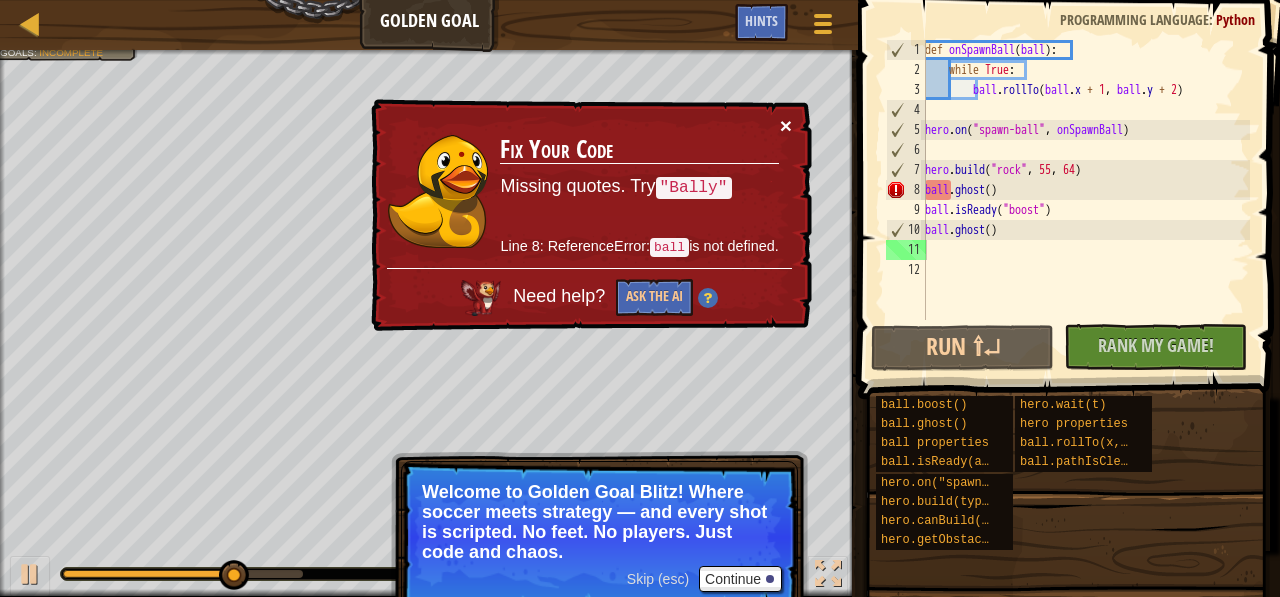 click on "×" at bounding box center [786, 125] 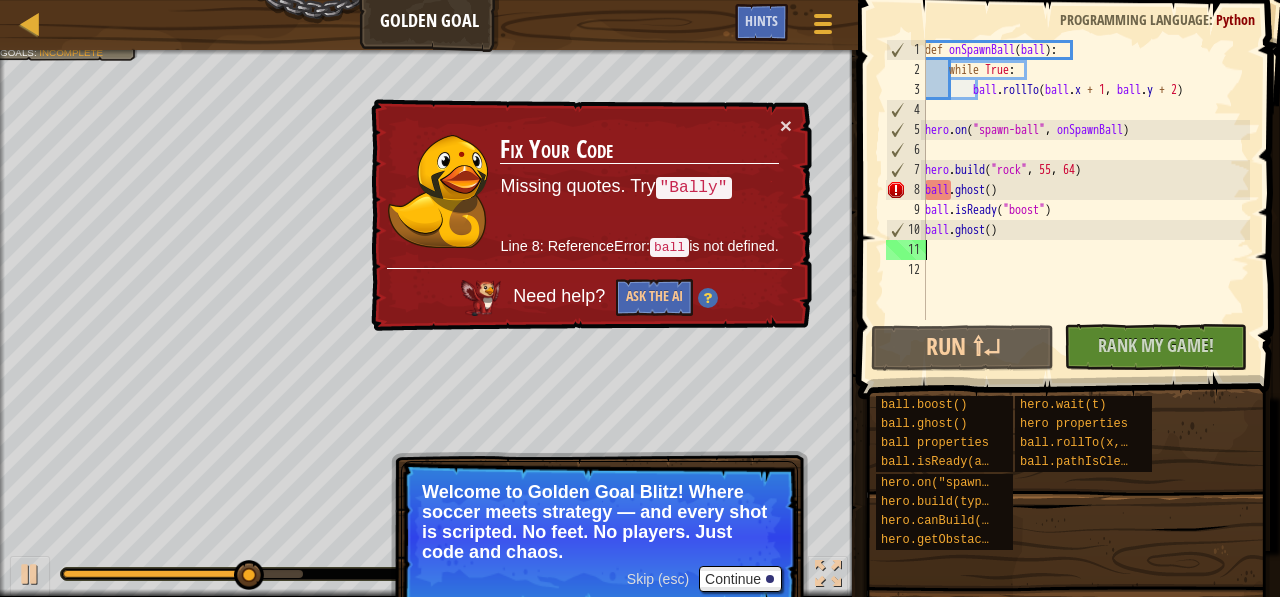 click on "def   onSpawnBall ( ball ) :      while   True :          ball . rollTo ( ball . x   +   1 ,   ball . y   +   2 ) hero . on ( "spawn-ball" ,   onSpawnBall ) hero . build ( "rock" ,   55 ,   64 ) ball . ghost ( ) ball . isReady ( "boost" ) ball . ghost ( )" at bounding box center (1085, 200) 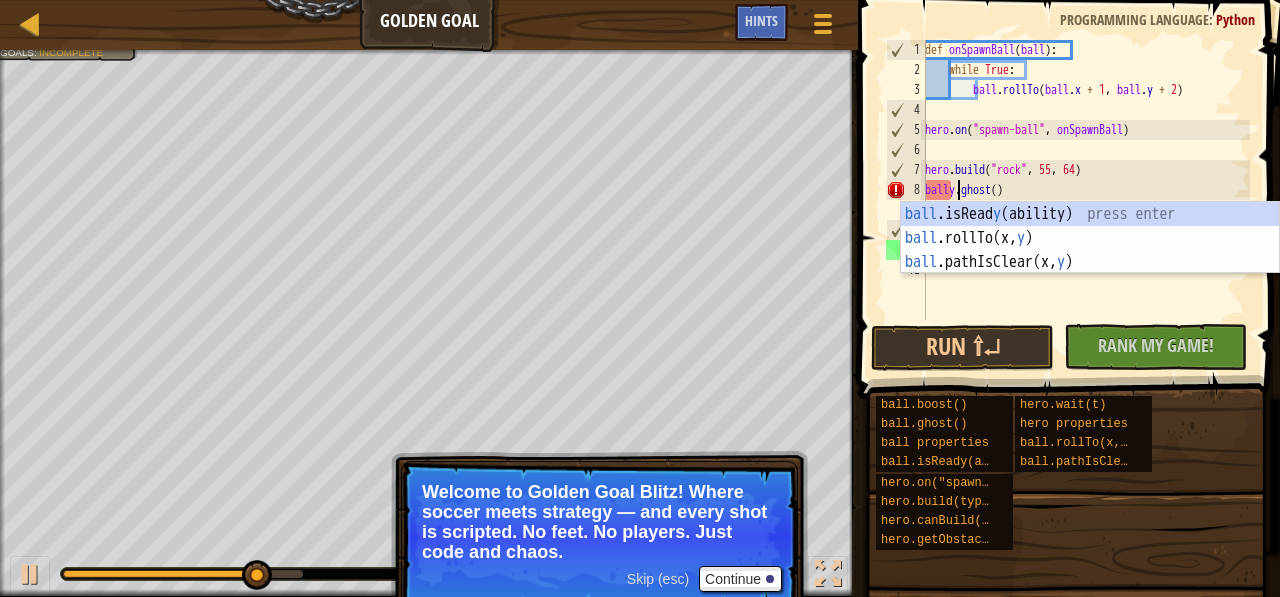 scroll, scrollTop: 9, scrollLeft: 2, axis: both 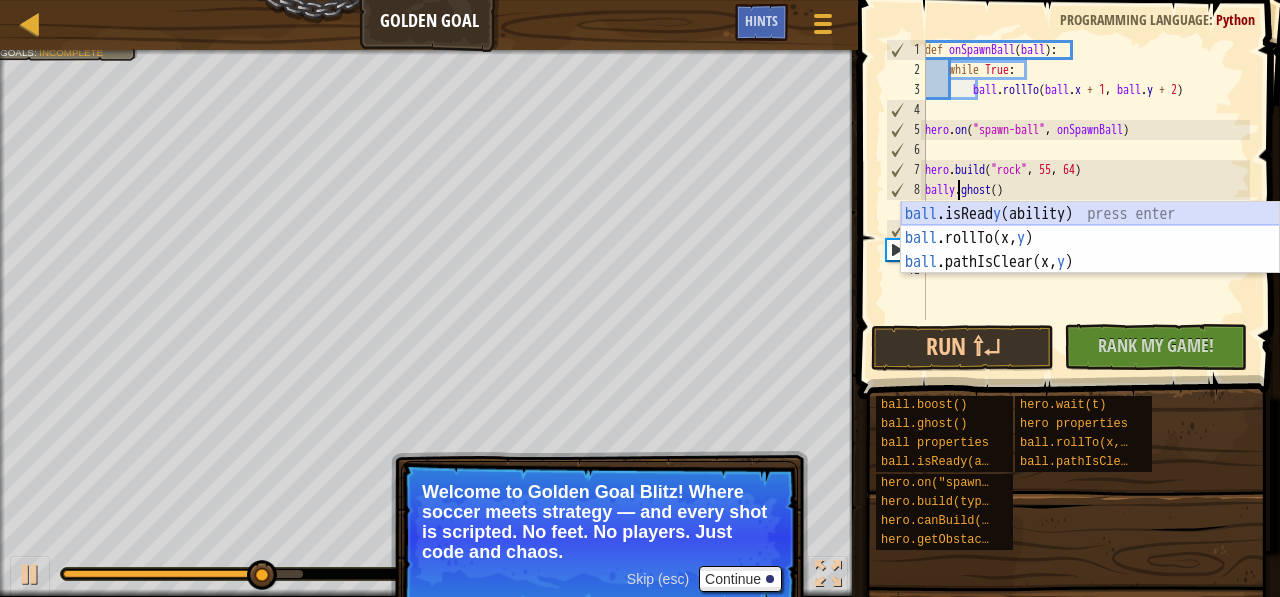 click on "ball .isRead y (ability) press enter ball .rollTo(x,  y ) press enter ball .pathIsClear(x,  y ) press enter" at bounding box center [1090, 262] 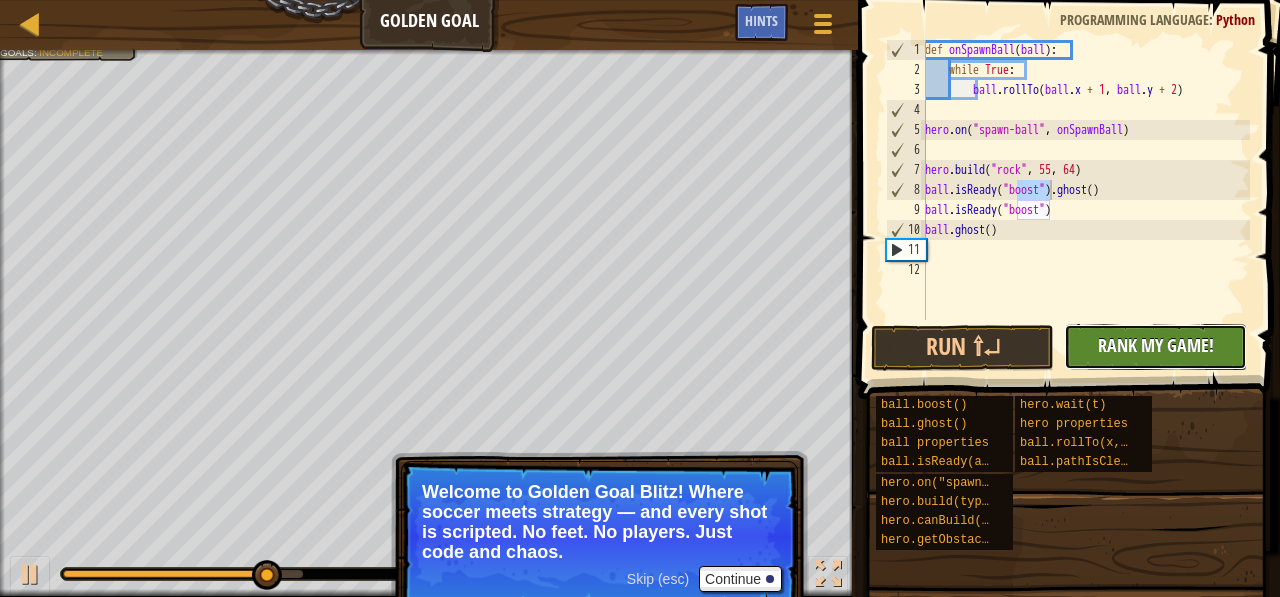 click on "No New Code to Rank Rank My Game! Submitting... Submitted for Ranking Failed to Rank Game Being Ranked" at bounding box center (1155, 347) 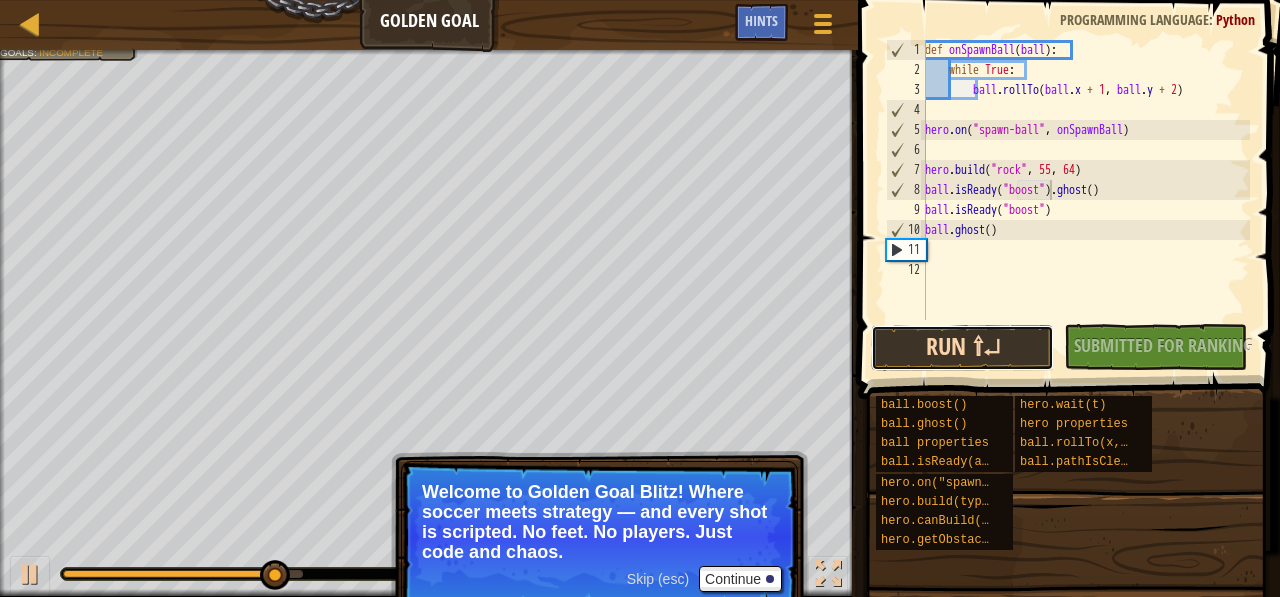 click on "Run ⇧↵" at bounding box center [962, 348] 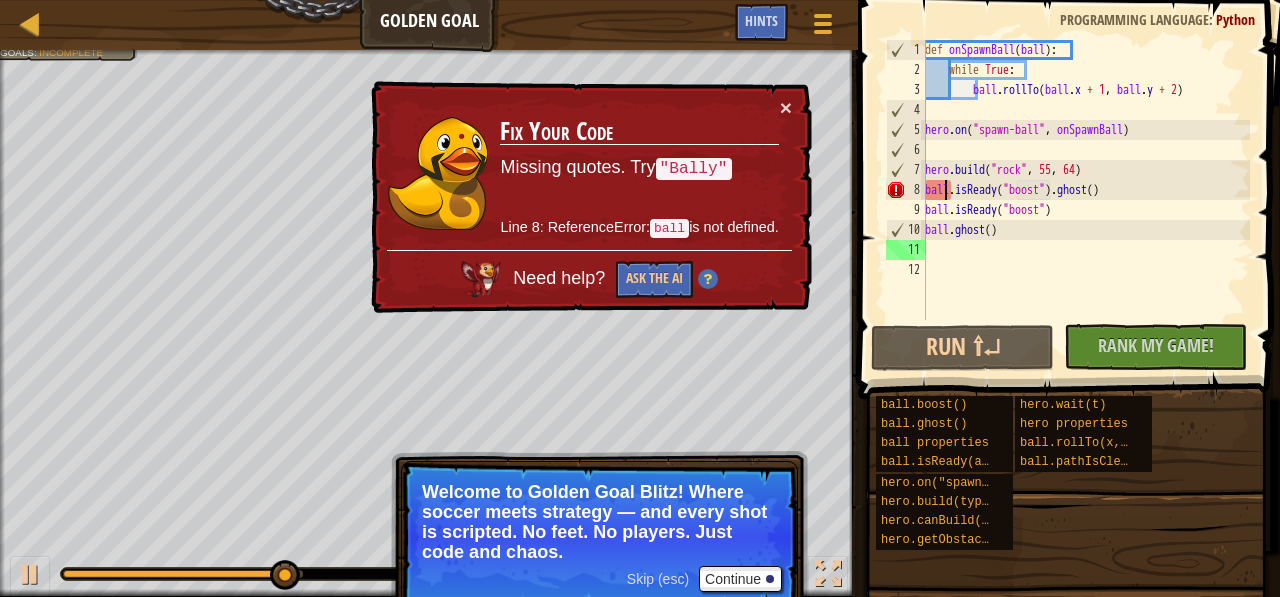 click on "def   onSpawnBall ( ball ) :      while   True :          ball . rollTo ( ball . x   +   1 ,   ball . y   +   2 ) hero . on ( "spawn-ball" ,   onSpawnBall ) hero . build ( "rock" ,   55 ,   64 ) ball . isReady ( "boost" ) . ghost ( ) ball . isReady ( "boost" ) ball . ghost ( )" at bounding box center [1085, 200] 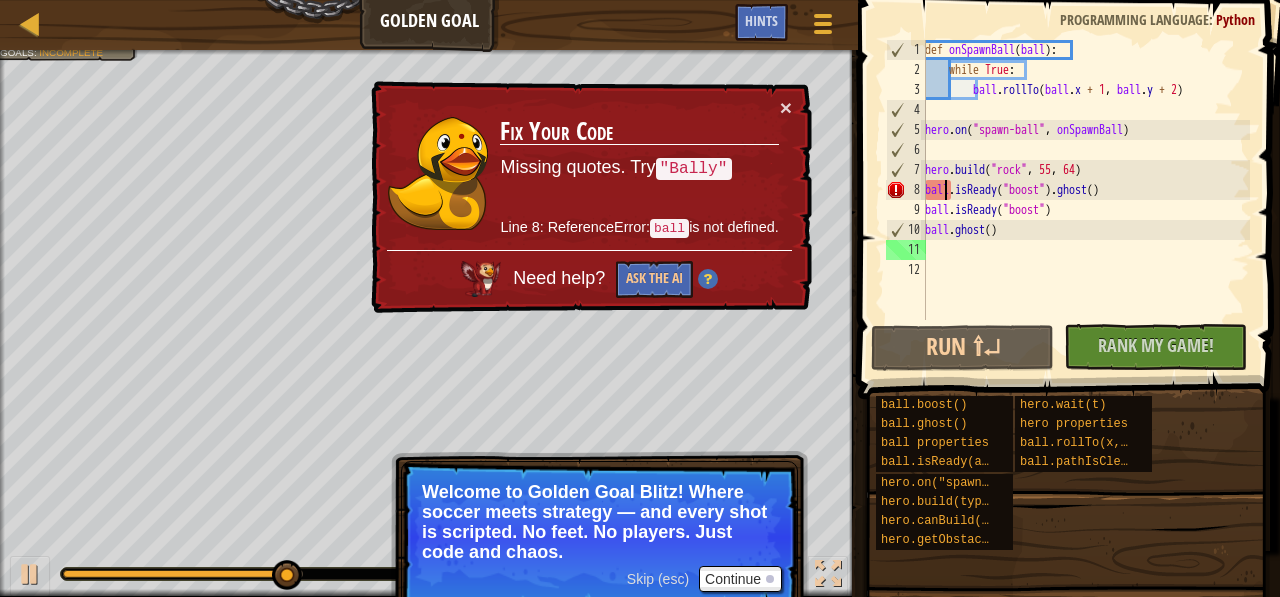 click on "def   onSpawnBall ( ball ) :      while   True :          ball . rollTo ( ball . x   +   1 ,   ball . y   +   2 ) hero . on ( "spawn-ball" ,   onSpawnBall ) hero . build ( "rock" ,   55 ,   64 ) ball . isReady ( "boost" ) . ghost ( ) ball . isReady ( "boost" ) ball . ghost ( )" at bounding box center [1085, 200] 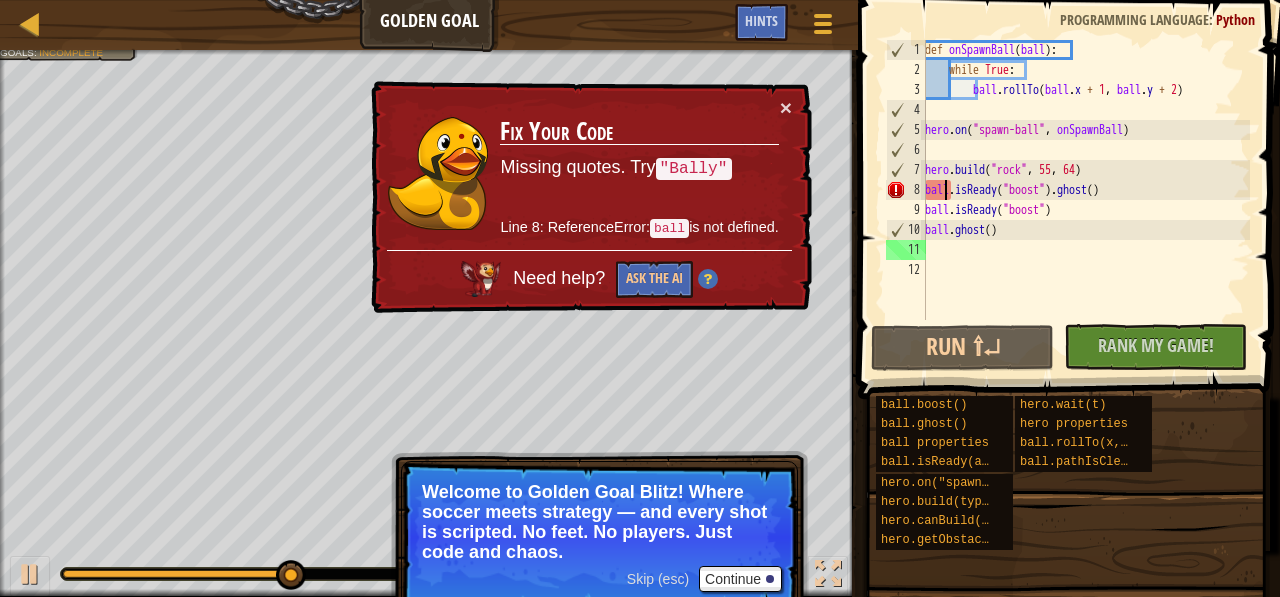 click on "def   onSpawnBall ( ball ) :      while   True :          ball . rollTo ( ball . x   +   1 ,   ball . y   +   2 ) hero . on ( "spawn-ball" ,   onSpawnBall ) hero . build ( "rock" ,   55 ,   64 ) ball . isReady ( "boost" ) . ghost ( ) ball . isReady ( "boost" ) ball . ghost ( )" at bounding box center (1085, 200) 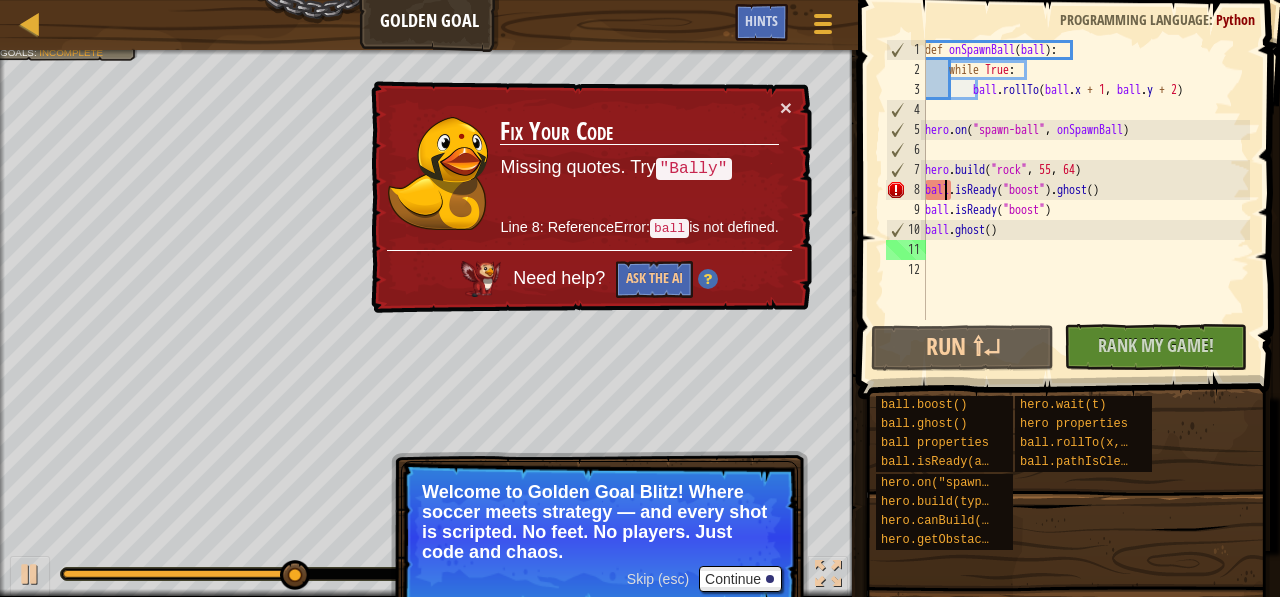 click on "def   onSpawnBall ( ball ) :      while   True :          ball . rollTo ( ball . x   +   1 ,   ball . y   +   2 ) hero . on ( "spawn-ball" ,   onSpawnBall ) hero . build ( "rock" ,   55 ,   64 ) ball . isReady ( "boost" ) . ghost ( ) ball . isReady ( "boost" ) ball . ghost ( )" at bounding box center (1085, 200) 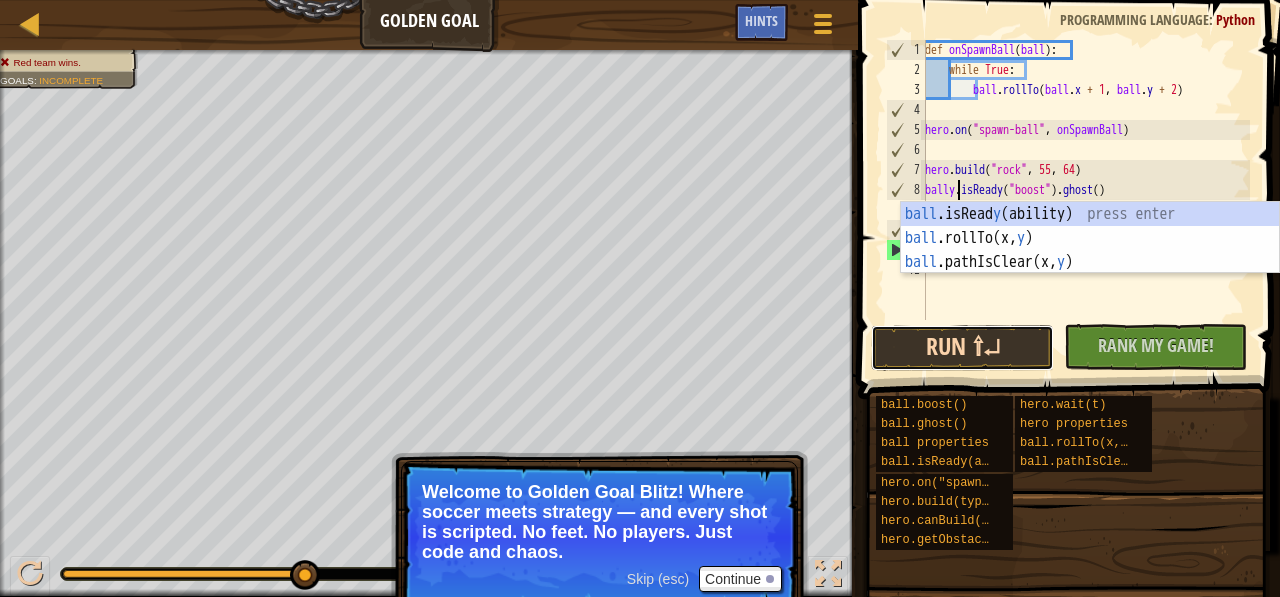 click on "Run ⇧↵" at bounding box center [962, 348] 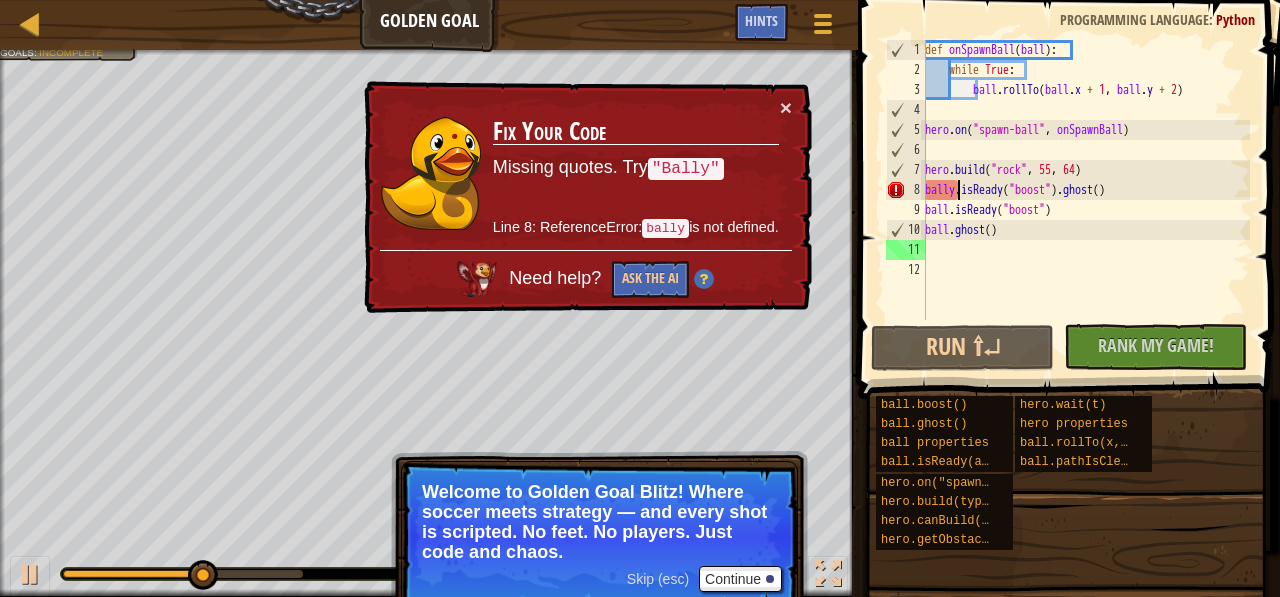 click on "def   onSpawnBall ( ball ) :      while   True :          ball . rollTo ( ball . x   +   1 ,   ball . y   +   2 ) hero . on ( "spawn-ball" ,   onSpawnBall ) hero . build ( "rock" ,   55 ,   64 ) bally . isReady ( "boost" ) . ghost ( ) ball . isReady ( "boost" ) ball . ghost ( )" at bounding box center [1085, 200] 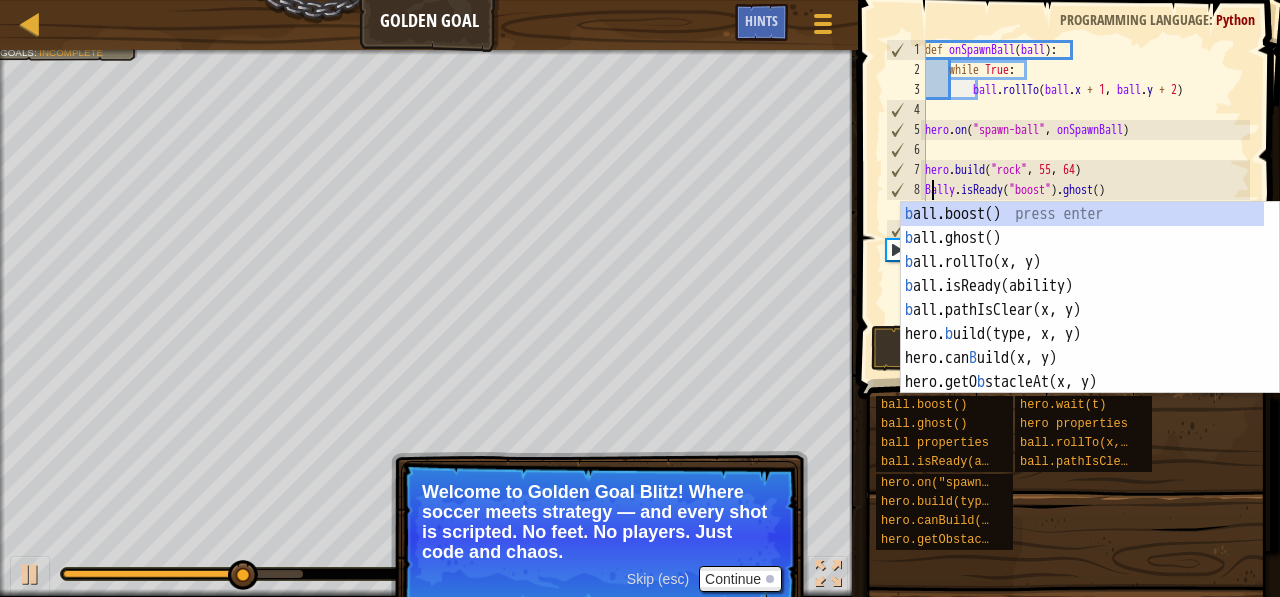 scroll, scrollTop: 9, scrollLeft: 0, axis: vertical 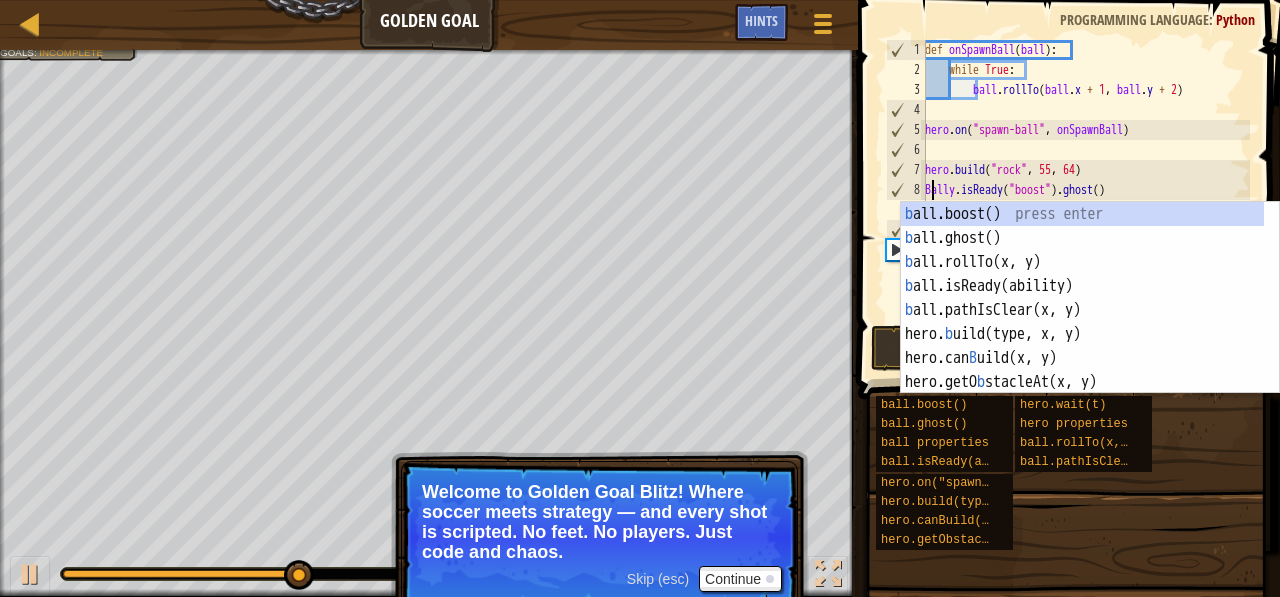 click on "def   onSpawnBall ( ball ) :      while   True :          ball . rollTo ( ball . x   +   1 ,   ball . y   +   2 ) hero . on ( "spawn-ball" ,   onSpawnBall ) hero . build ( "rock" ,   55 ,   64 ) Bally . isReady ( "boost" ) . ghost ( ) ball . isReady ( "boost" ) ball . ghost ( )" at bounding box center [1085, 200] 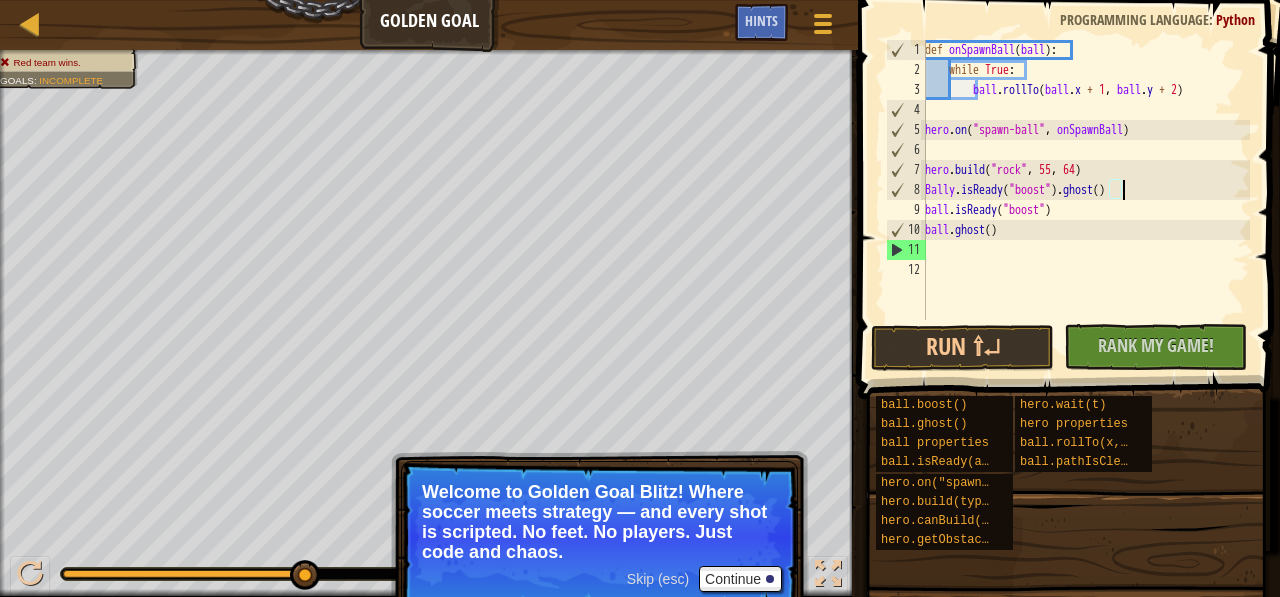 click at bounding box center [1071, 171] 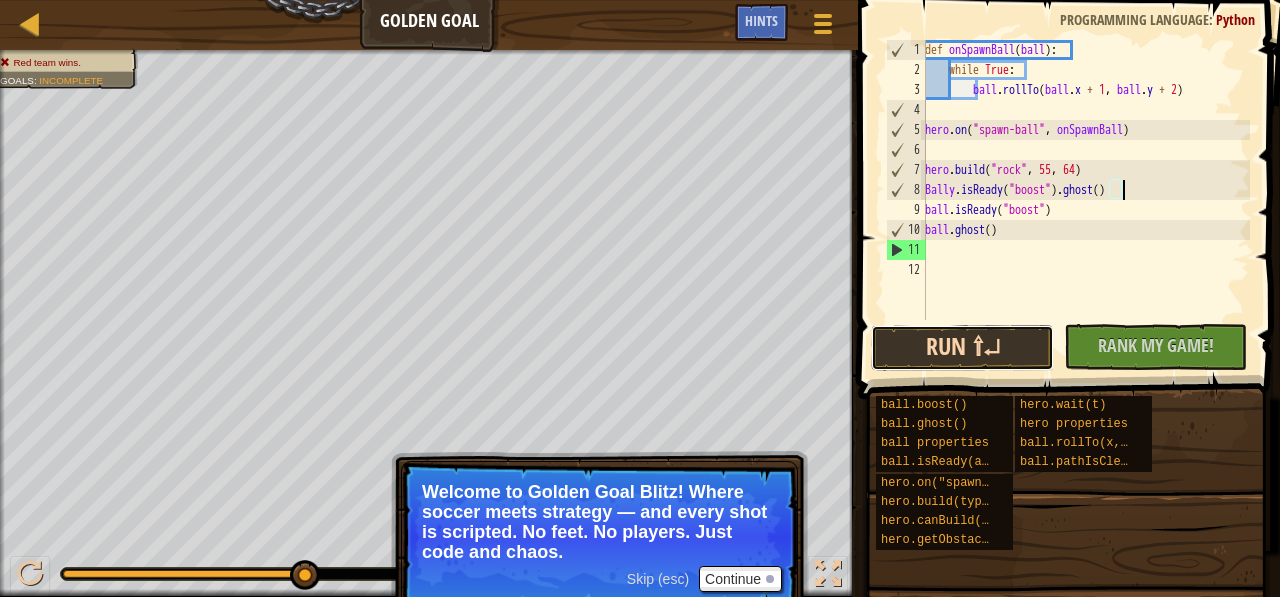 click on "Run ⇧↵" at bounding box center (962, 348) 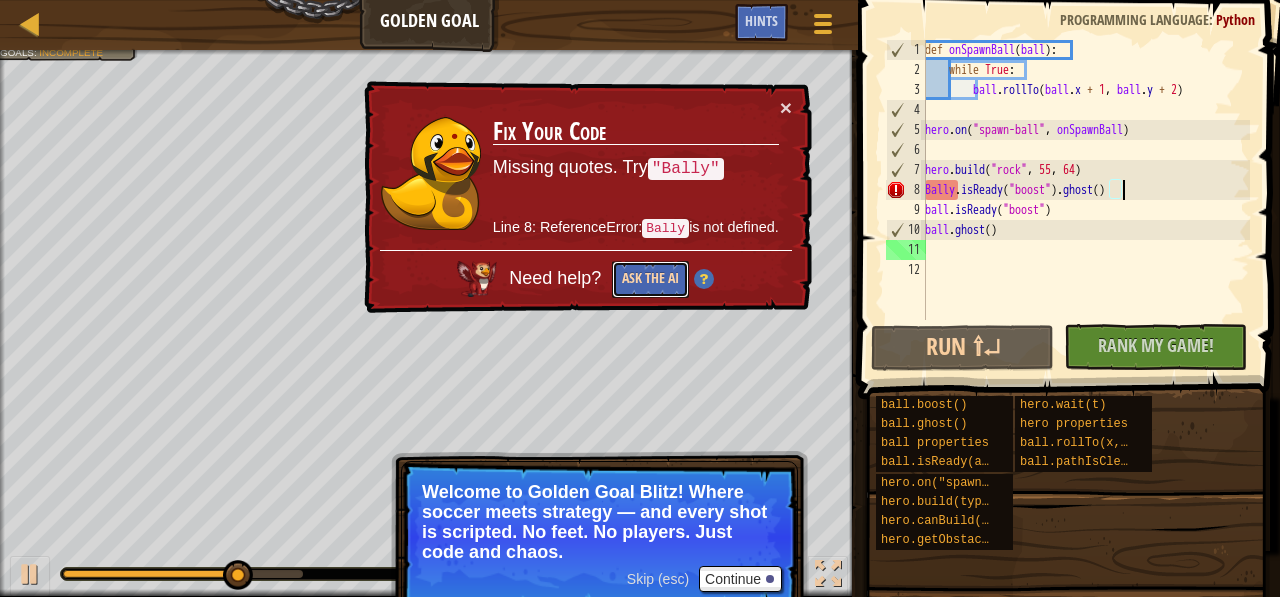 click on "Ask the AI" at bounding box center [650, 279] 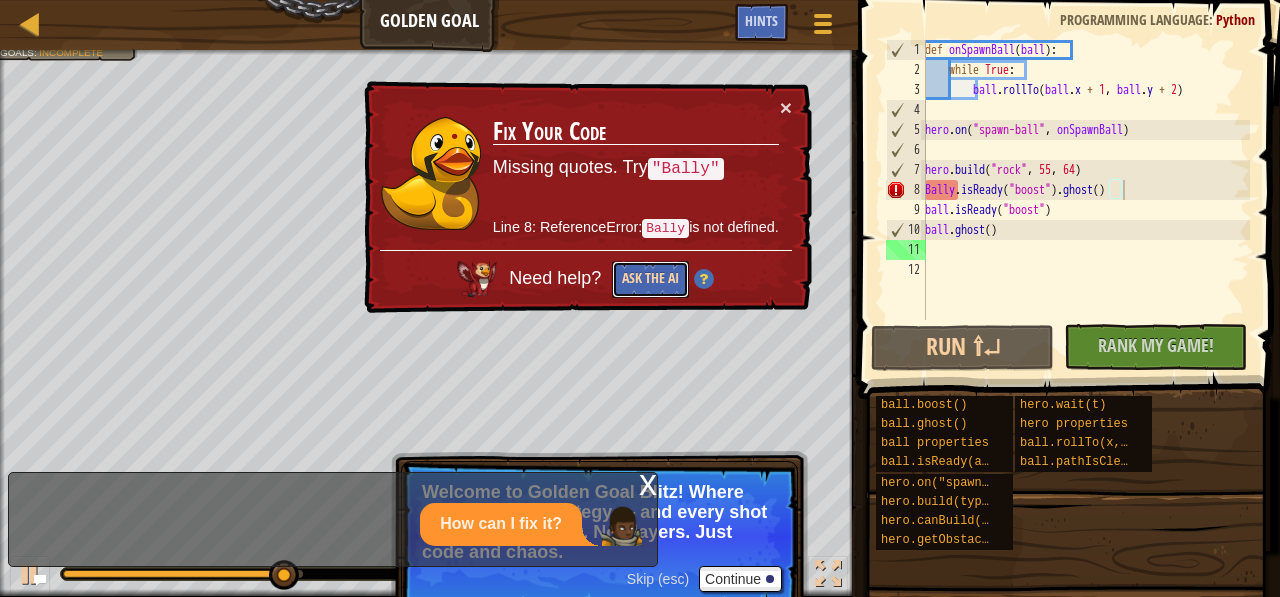 click on "Ask the AI" at bounding box center [650, 279] 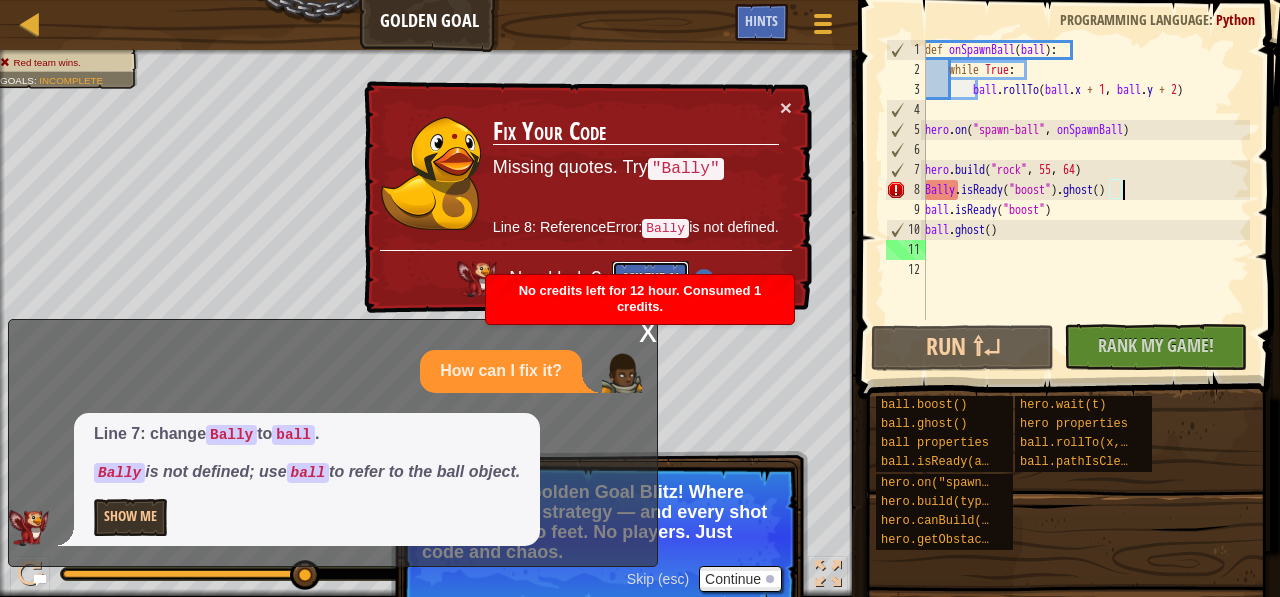 click on "Ask the AI" at bounding box center (650, 279) 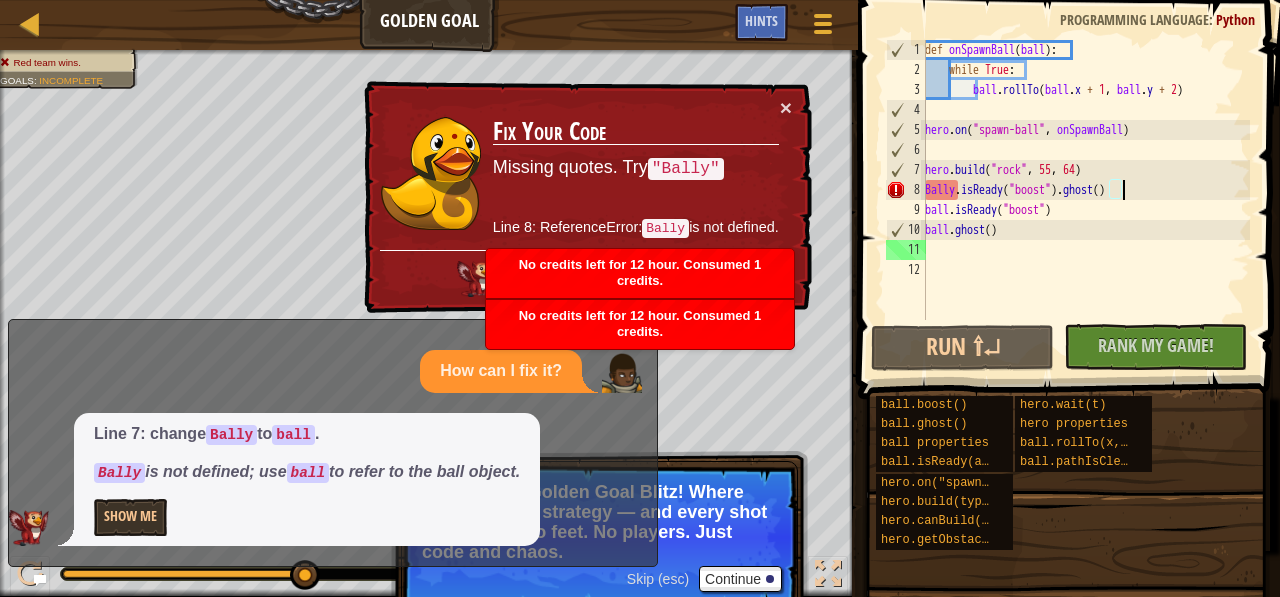 click on "Line 8: ReferenceError:  Bally  is not defined." at bounding box center (636, 228) 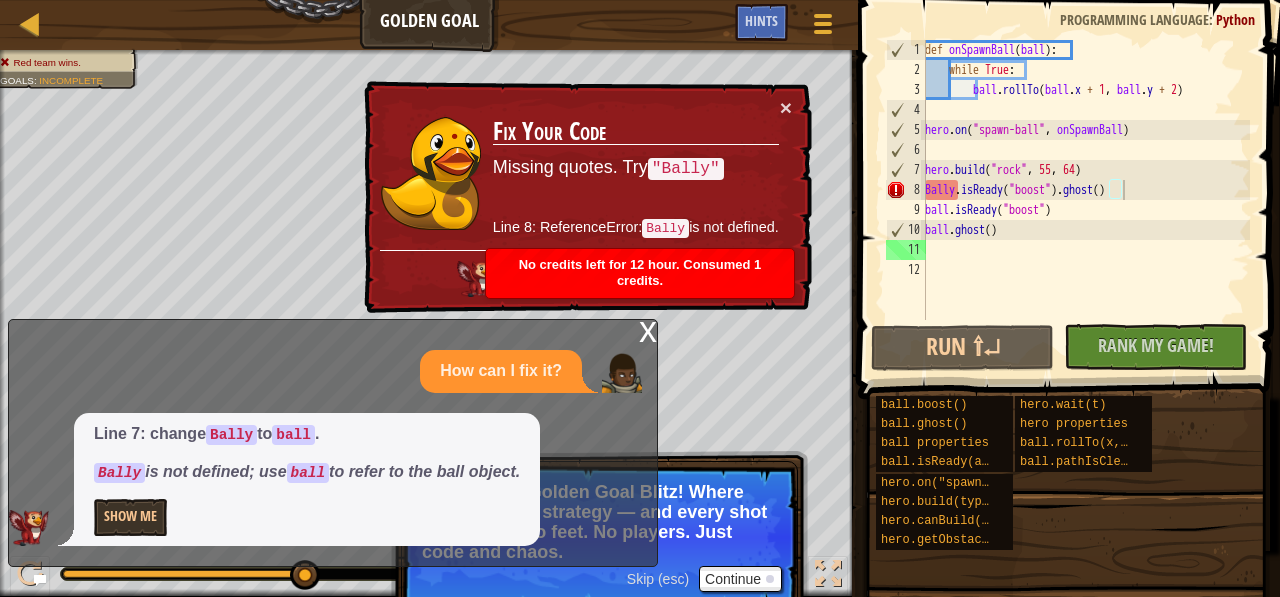 click on "No credits left for 12 hour. Consumed 1 credits." at bounding box center [640, 272] 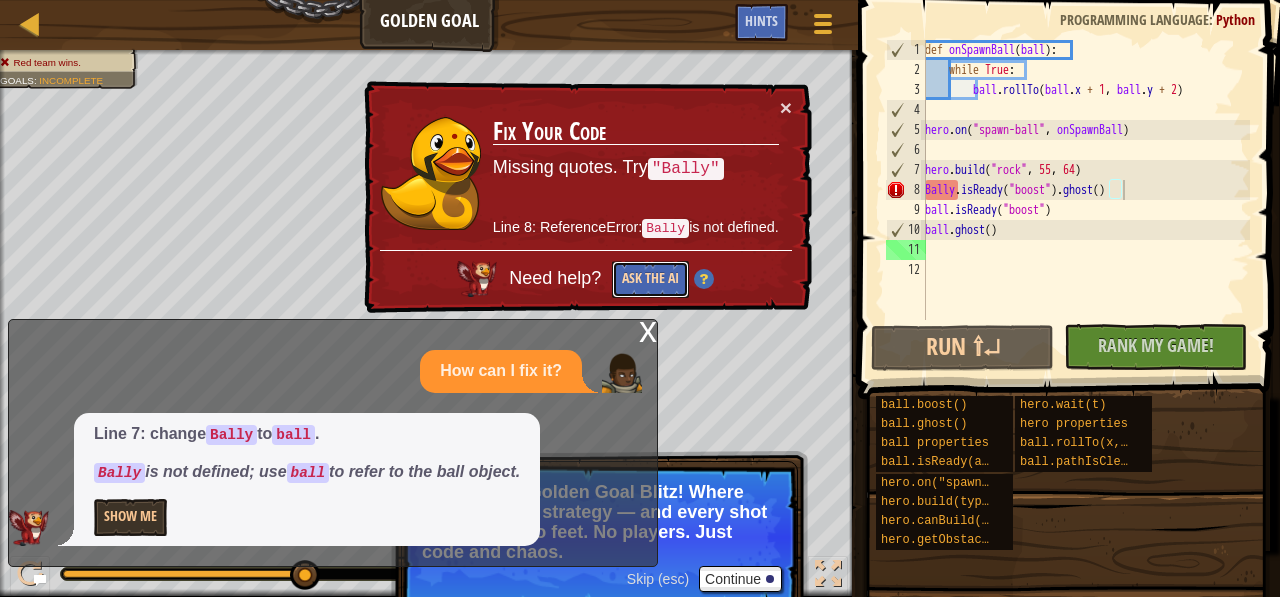 click on "Ask the AI" at bounding box center [650, 279] 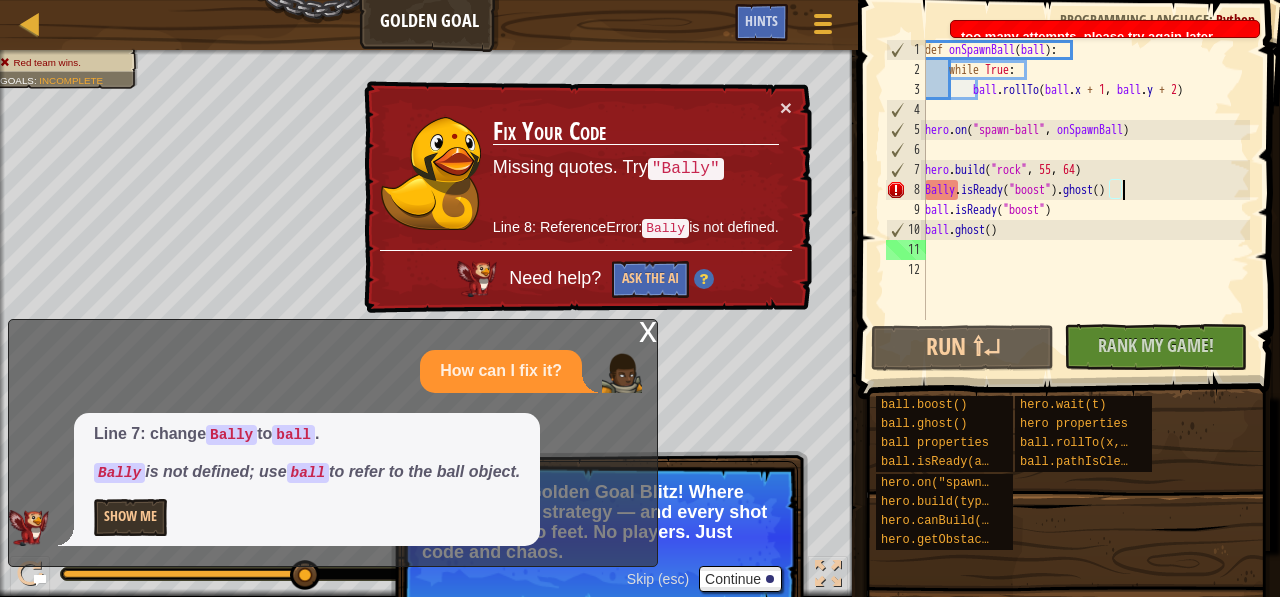 click on "def   onSpawnBall ( ball ) :      while   True :          ball . rollTo ( ball . x   +   1 ,   ball . y   +   2 ) hero . on ( "spawn-ball" ,   onSpawnBall ) hero . build ( "rock" ,   55 ,   64 ) Bally . isReady ( "boost" ) . ghost ( ) ball . isReady ( "boost" ) ball . ghost ( )" at bounding box center (1085, 200) 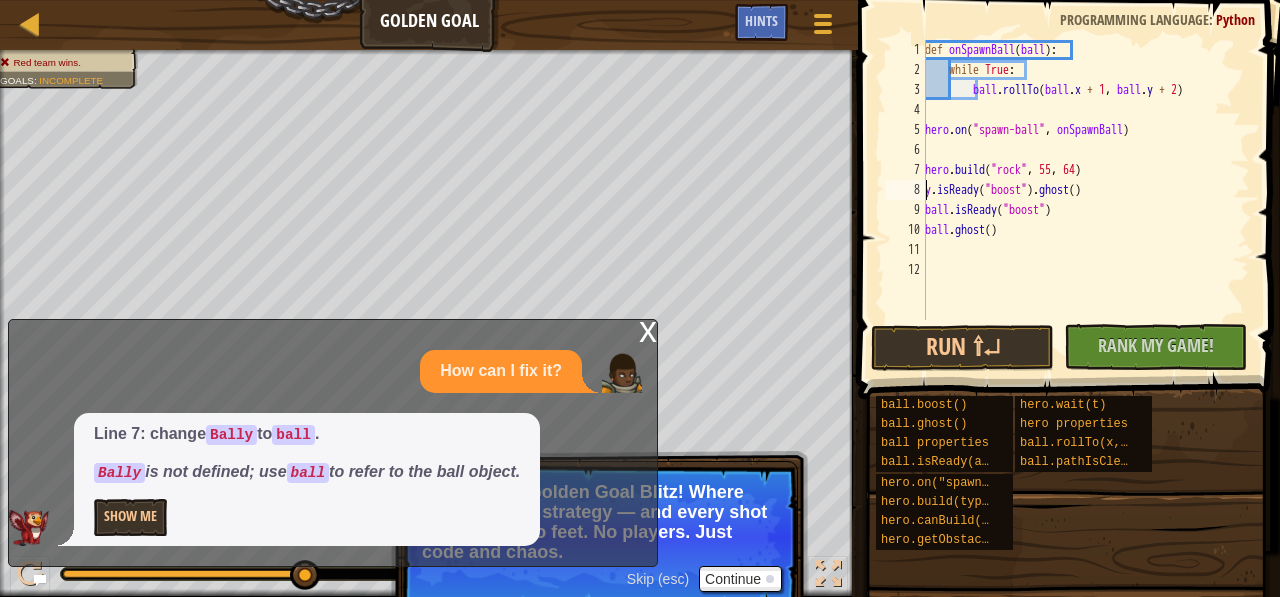 click on "def   onSpawnBall ( ball ) :      while   True :          ball . rollTo ( ball . x   +   1 ,   ball . y   +   2 ) hero . on ( "spawn-ball" ,   onSpawnBall ) hero . build ( "rock" ,   55 ,   64 ) y . isReady ( "boost" ) . ghost ( ) ball . isReady ( "boost" ) ball . ghost ( )" at bounding box center (1085, 200) 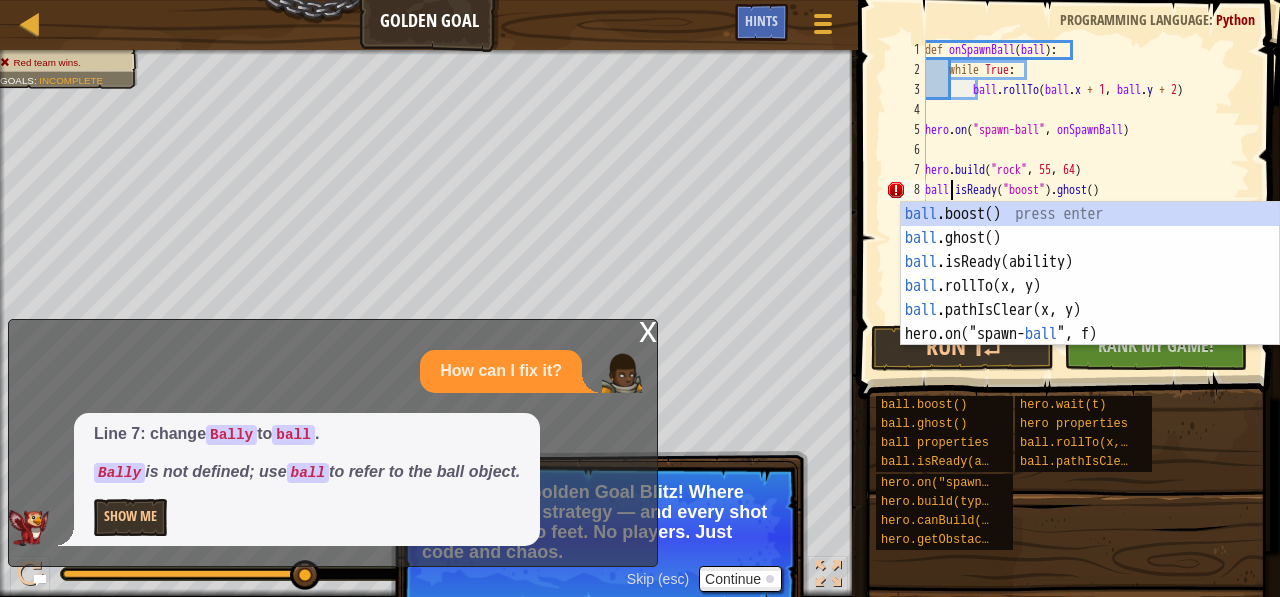 scroll, scrollTop: 9, scrollLeft: 2, axis: both 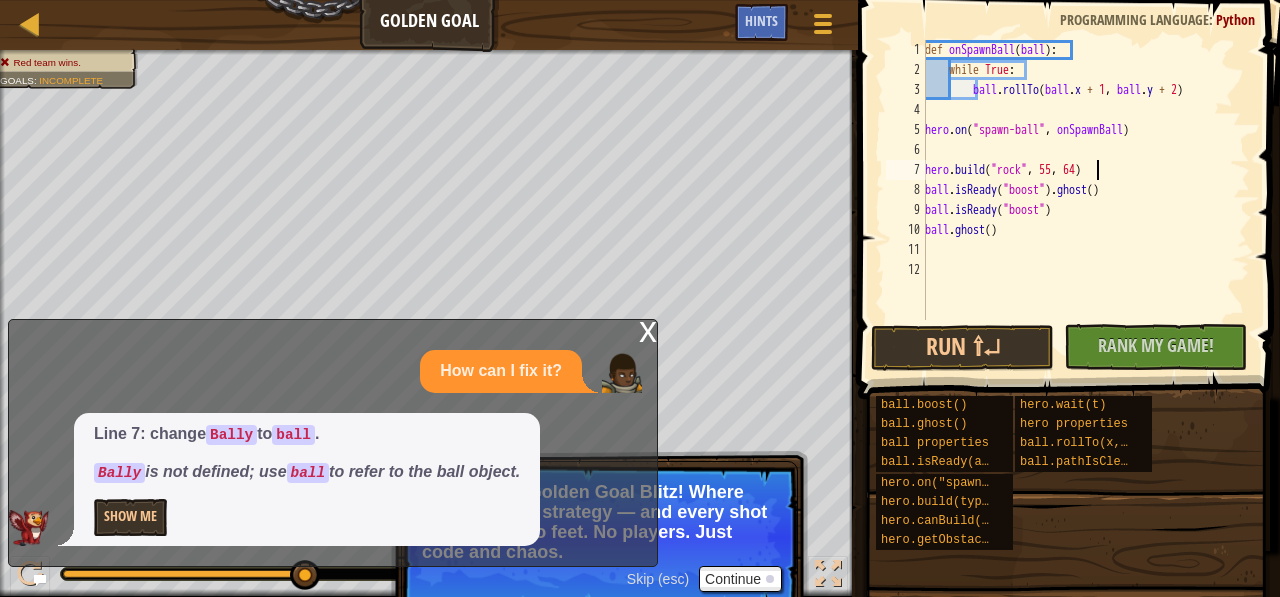 click on "def   onSpawnBall ( ball ) :      while   True :          ball . rollTo ( ball . x   +   1 ,   ball . y   +   2 ) hero . on ( "spawn-ball" ,   onSpawnBall ) hero . build ( "rock" ,   55 ,   64 ) ball . isReady ( "boost" ) . ghost ( ) ball . isReady ( "boost" ) ball . ghost ( )" at bounding box center [1085, 200] 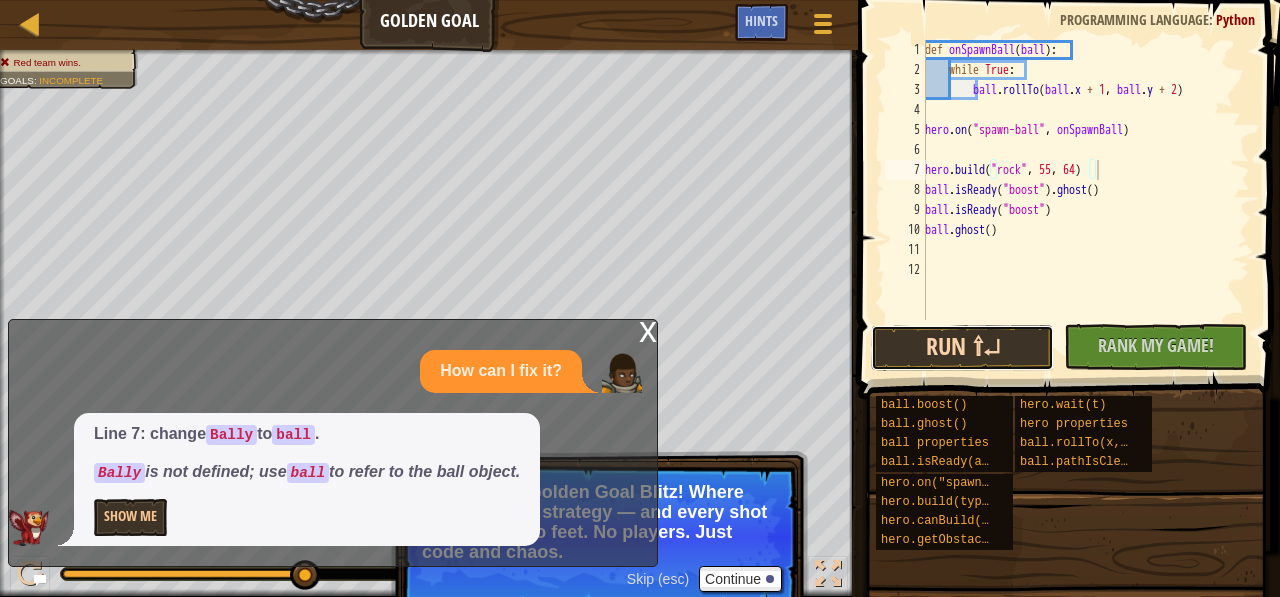 click on "Run ⇧↵" at bounding box center (962, 348) 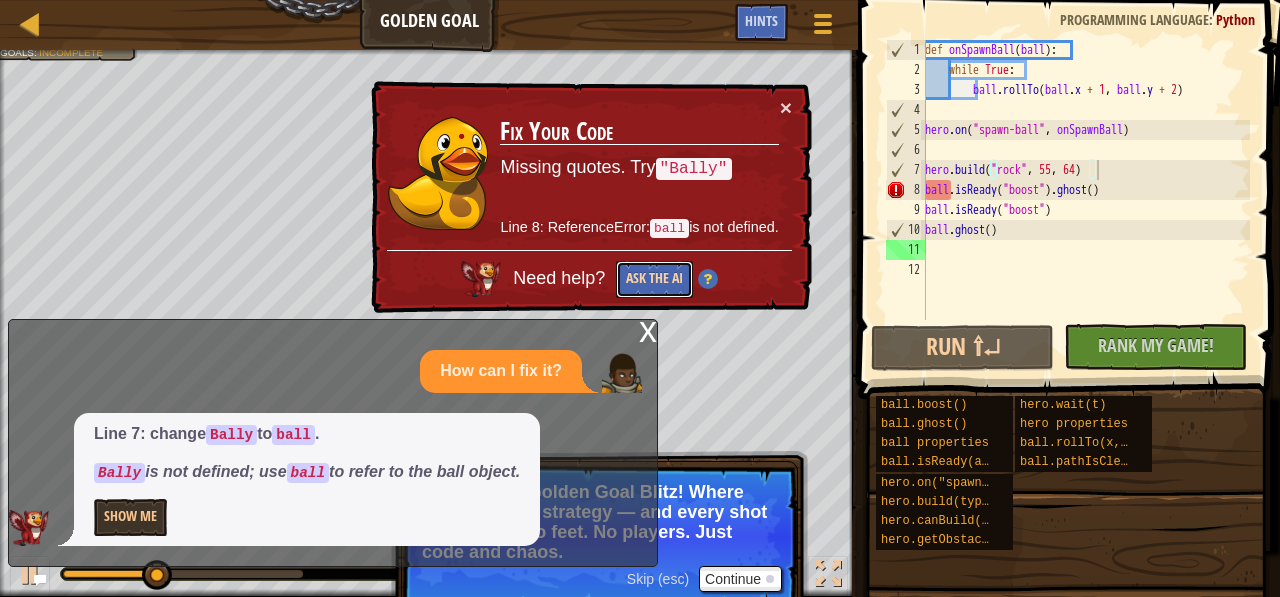 click on "Ask the AI" at bounding box center [654, 279] 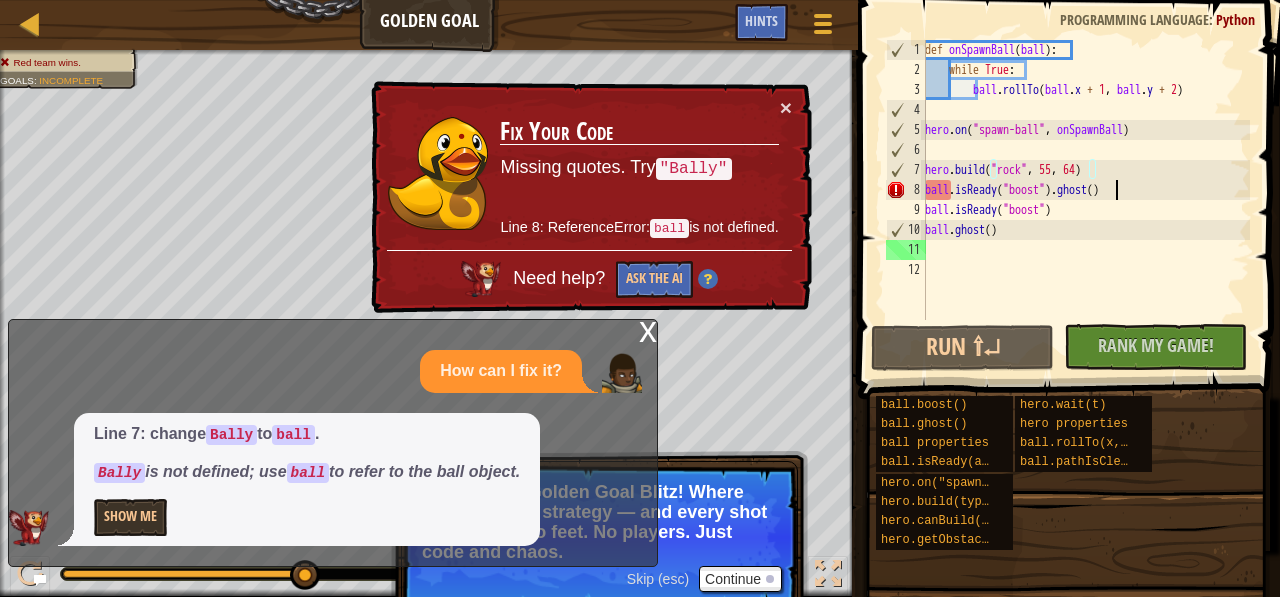 click on "def   onSpawnBall ( ball ) :      while   True :          ball . rollTo ( ball . x   +   1 ,   ball . y   +   2 ) hero . on ( "spawn-ball" ,   onSpawnBall ) hero . build ( "rock" ,   55 ,   64 ) ball . isReady ( "boost" ) . ghost ( ) ball . isReady ( "boost" ) ball . ghost ( )" at bounding box center [1085, 200] 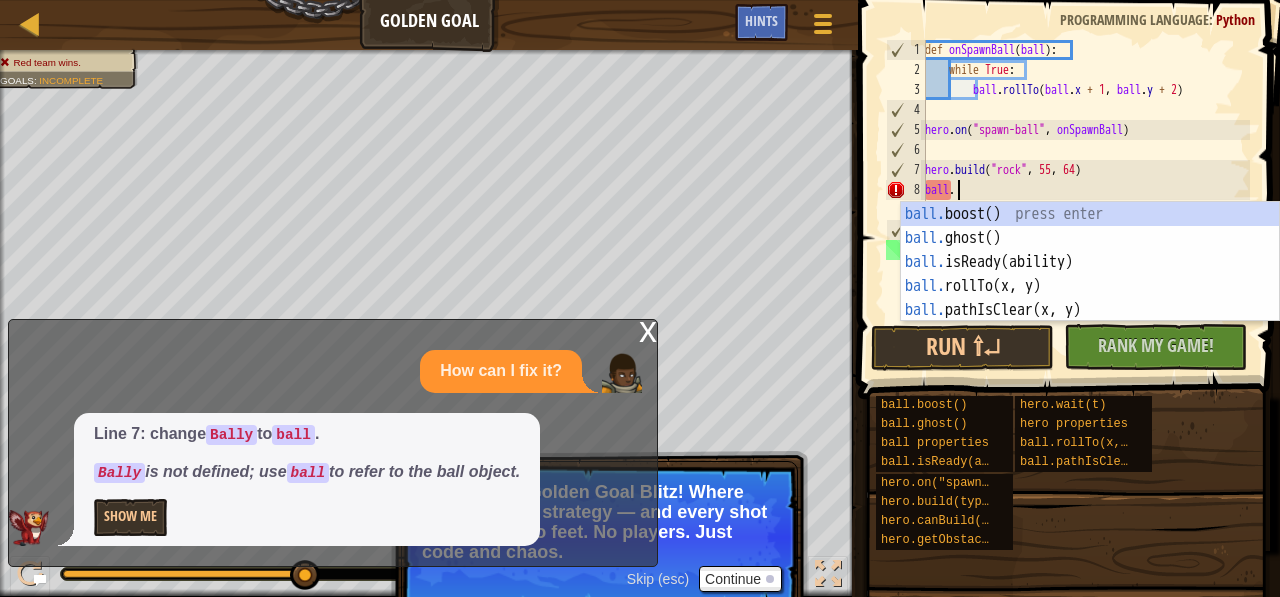 scroll, scrollTop: 9, scrollLeft: 0, axis: vertical 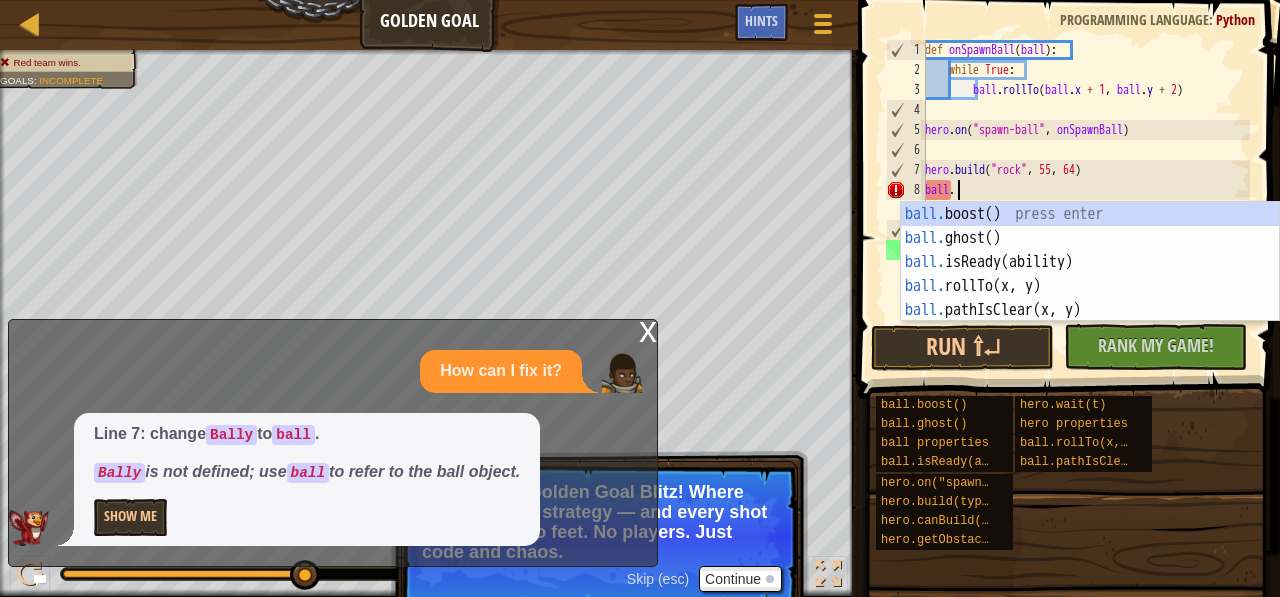 type on "b" 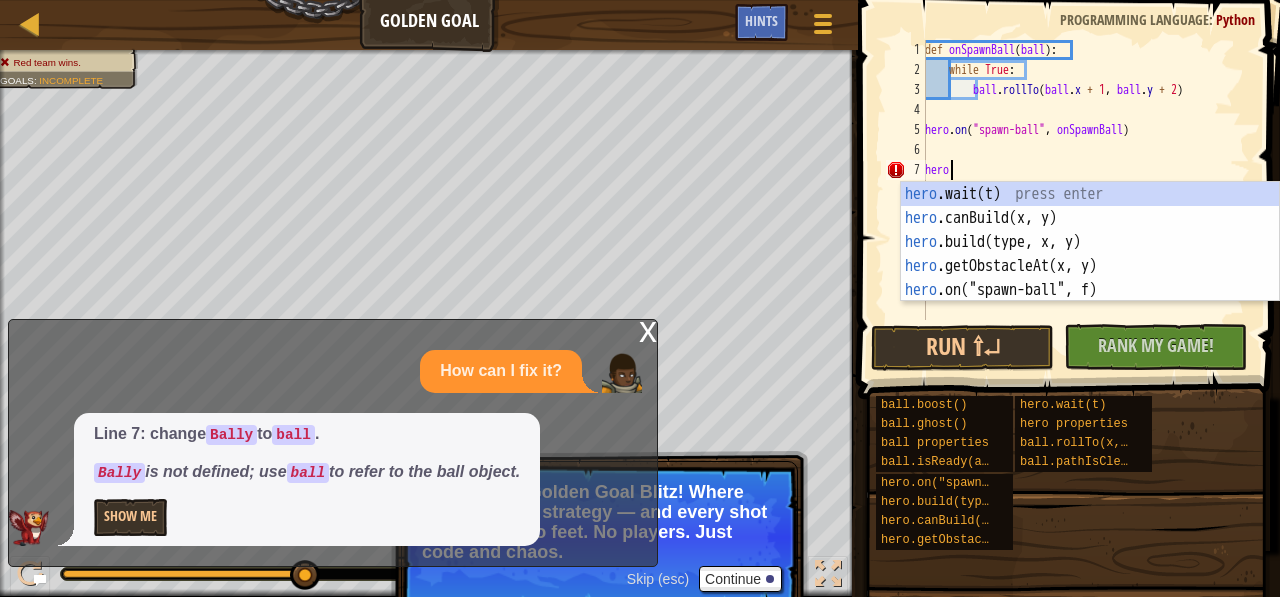scroll, scrollTop: 9, scrollLeft: 0, axis: vertical 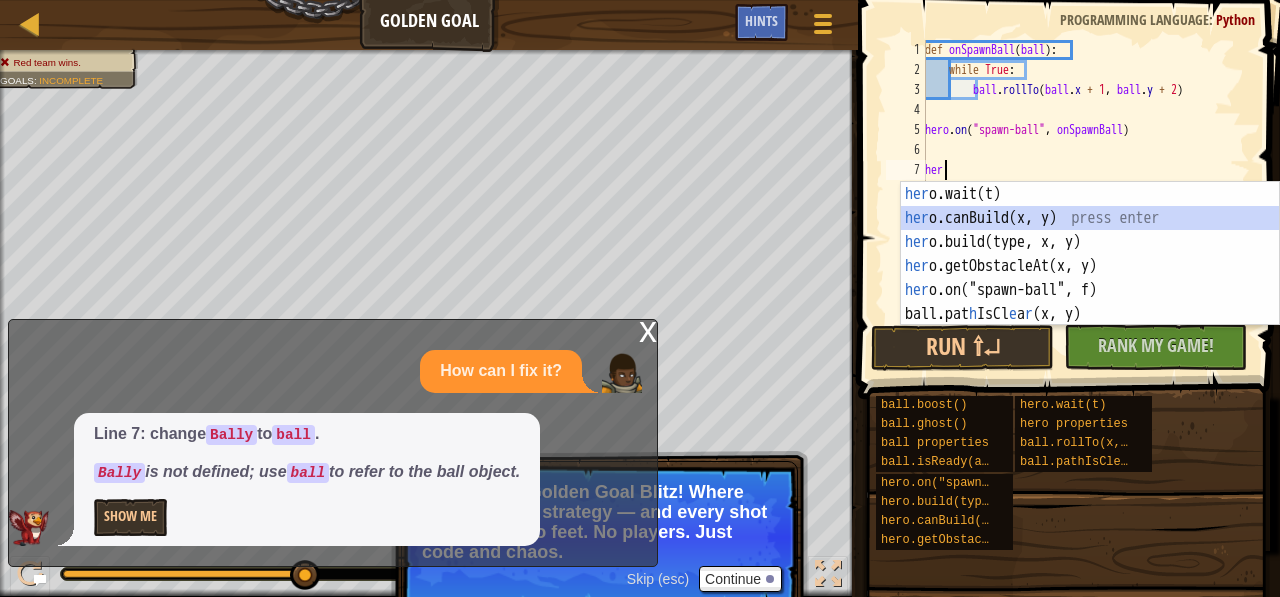 click on "her o.wait(t) press enter her o.canBuild(x, y) press enter her o.build(type, x, y) press enter her o.getObstacleAt(x, y) press enter her o.on("spawn-ball", f) press enter ball.pat h IsCl e a r (x, y) press enter" at bounding box center (1090, 278) 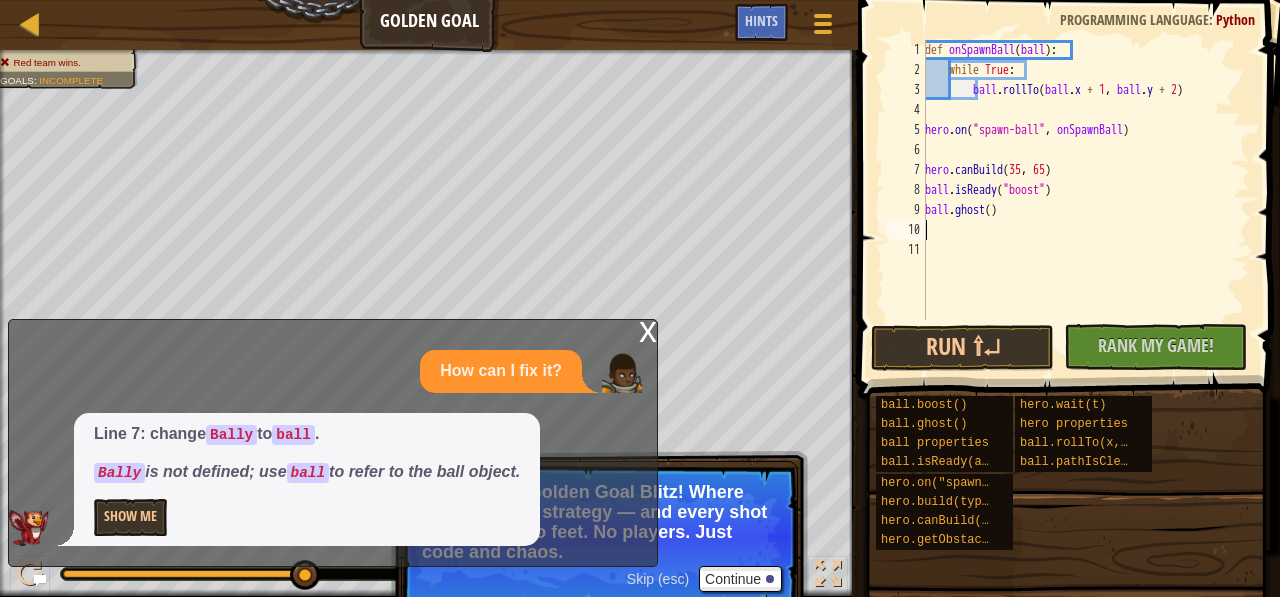 click on "def   onSpawnBall ( ball ) :      while   True :          ball . rollTo ( ball . x   +   1 ,   ball . y   +   2 ) hero . on ( "spawn-ball" ,   onSpawnBall ) hero . canBuild ( 35 ,   65 ) ball . isReady ( "boost" ) ball . ghost ( )" at bounding box center [1085, 200] 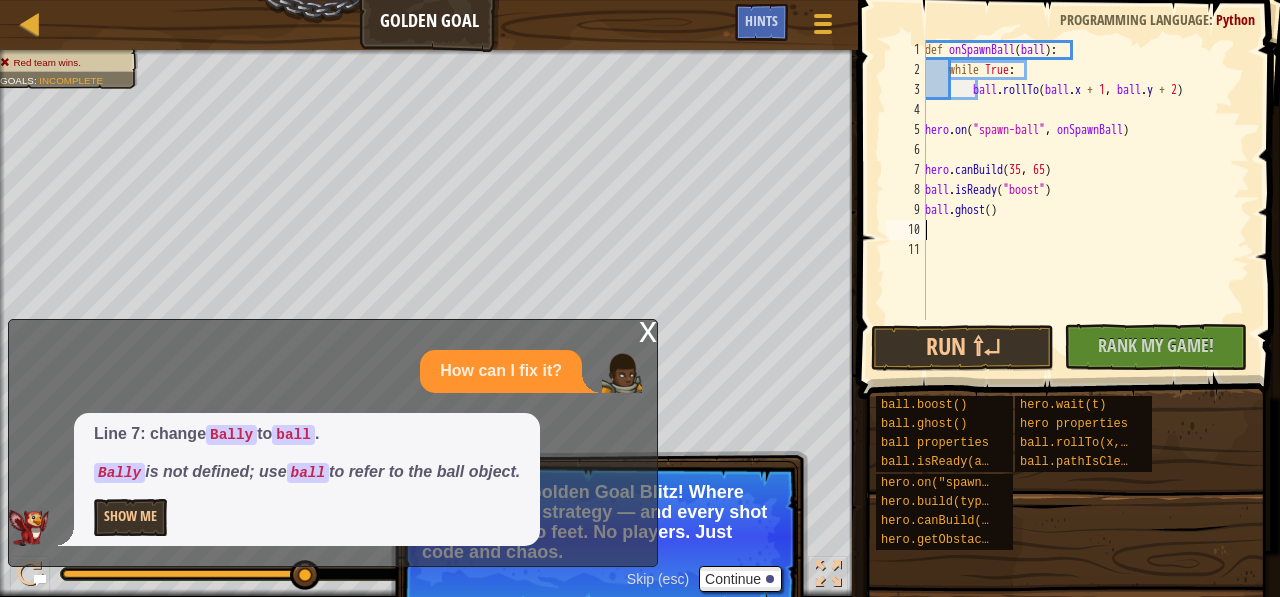 scroll, scrollTop: 9, scrollLeft: 0, axis: vertical 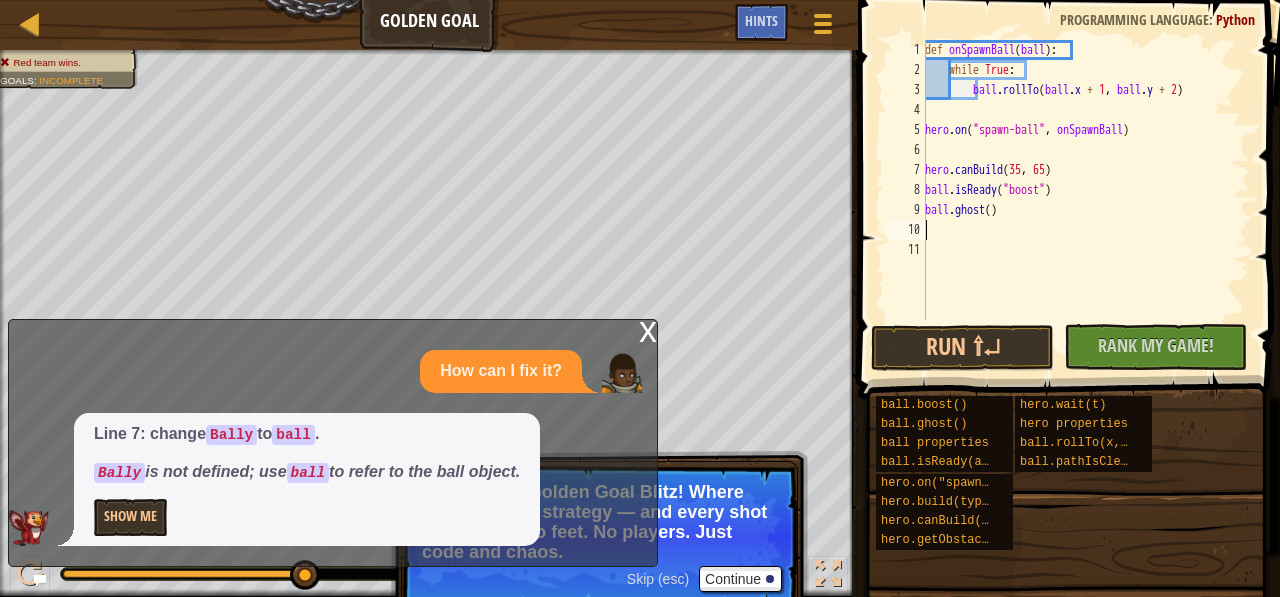 type on "j" 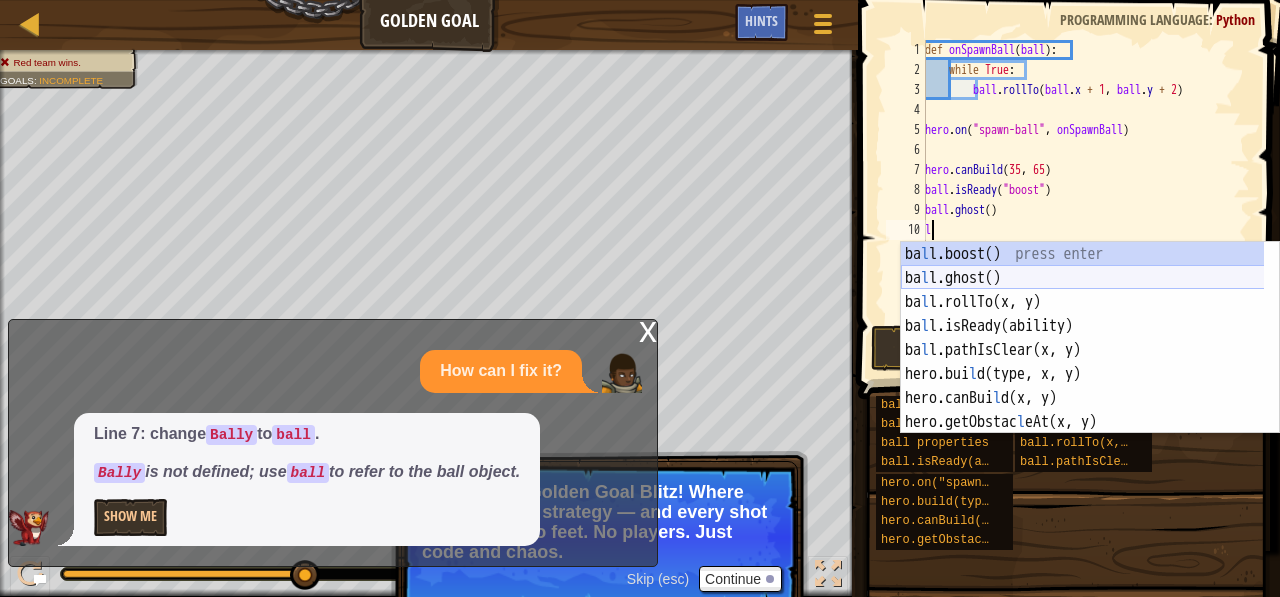 click on "ba l l.boost() press enter ba l l.ghost() press enter ba l l.rollTo(x, y) press enter ba l l.isReady(ability) press enter ba l l.pathIsClear(x, y) press enter hero.bui l d(type, x, y) press enter hero.canBui l d(x, y) press enter hero.getObstac l eAt(x, y) press enter hero.on("spawn-ba l l", f) press enter" at bounding box center [1083, 362] 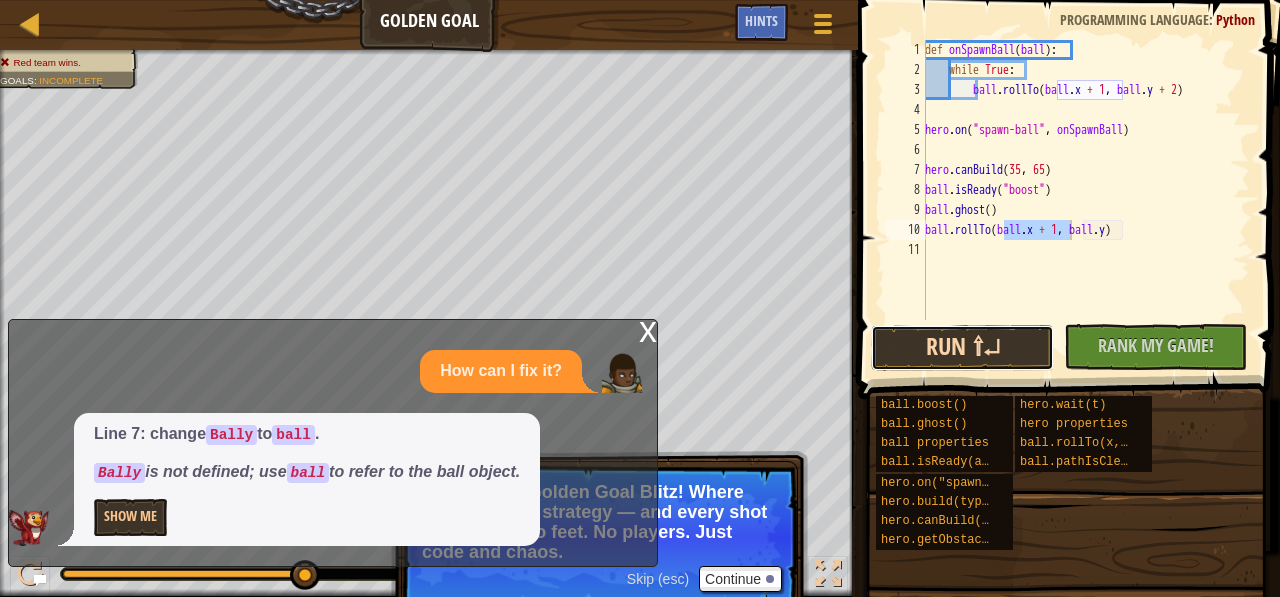 click on "Run ⇧↵" at bounding box center (962, 348) 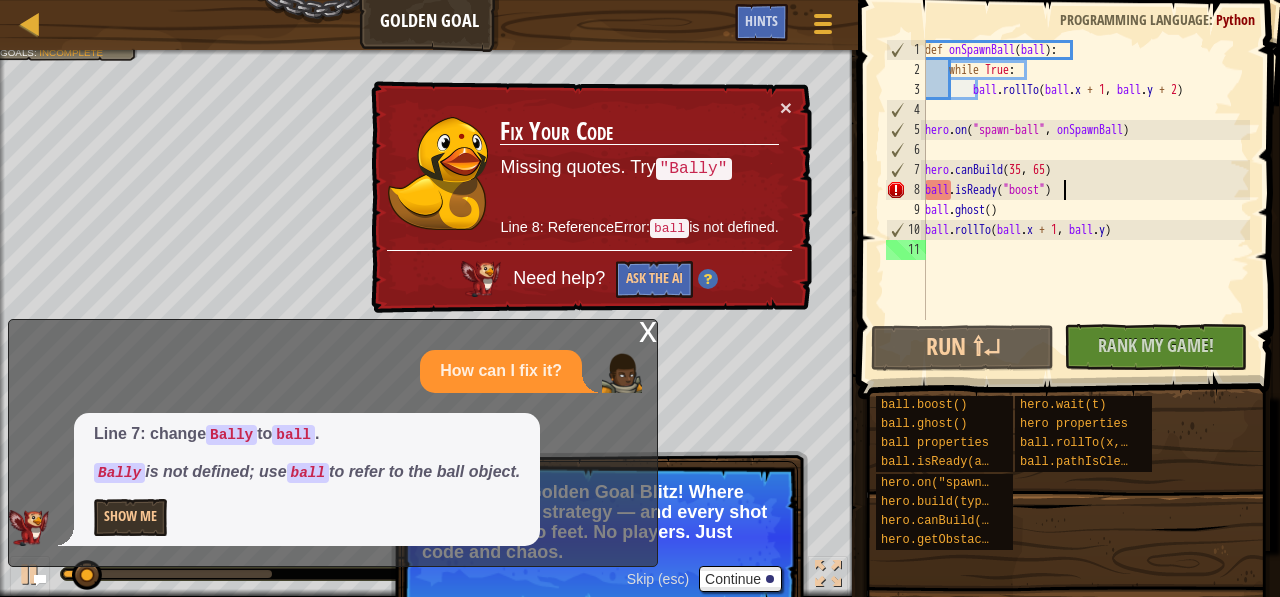 click on "def   onSpawnBall ( ball ) :      while   True :          ball . rollTo ( ball . x   +   1 ,   ball . y   +   2 ) hero . on ( "spawn-ball" ,   onSpawnBall ) hero . canBuild ( 35 ,   65 ) ball . isReady ( "boost" ) ball . ghost ( ) ball . rollTo ( ball . x   +   1 ,   ball . y )" at bounding box center (1085, 200) 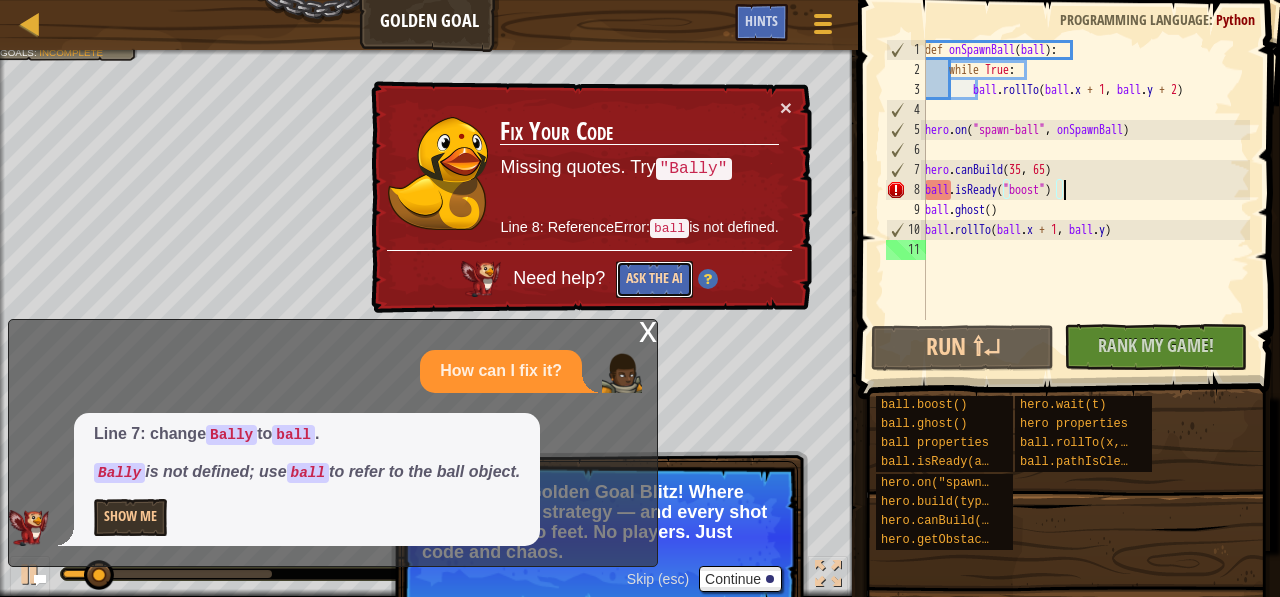 click on "Ask the AI" at bounding box center (654, 279) 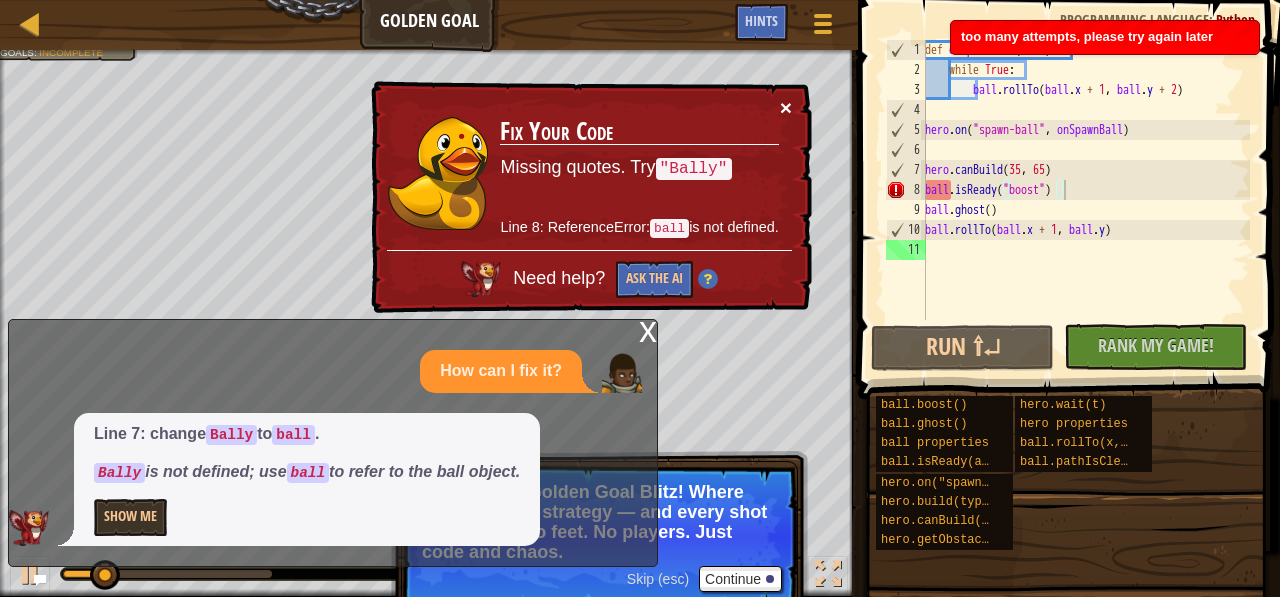 click on "×" at bounding box center (786, 107) 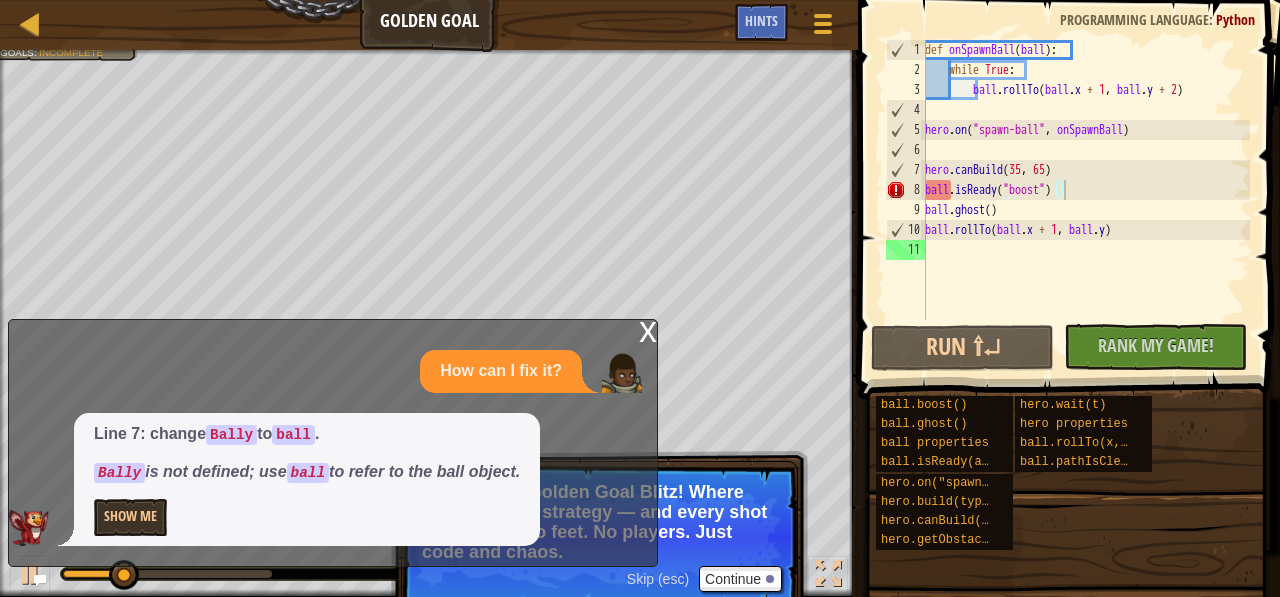 click on "x" at bounding box center [648, 330] 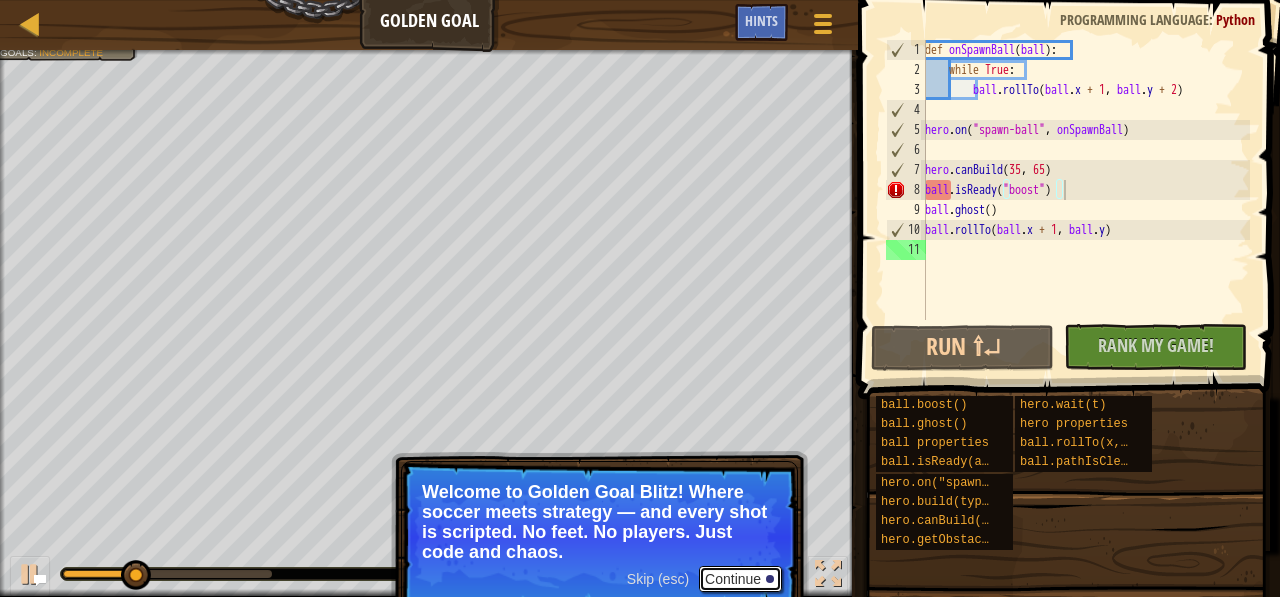 click on "Continue" at bounding box center [740, 579] 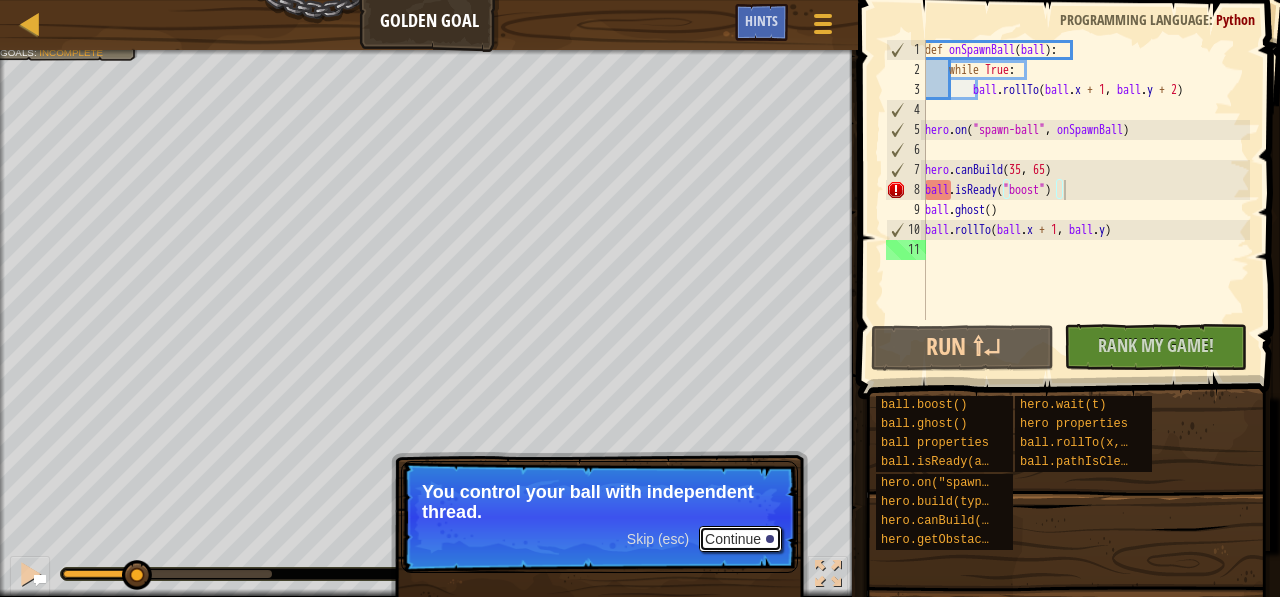 click on "Continue" at bounding box center [740, 539] 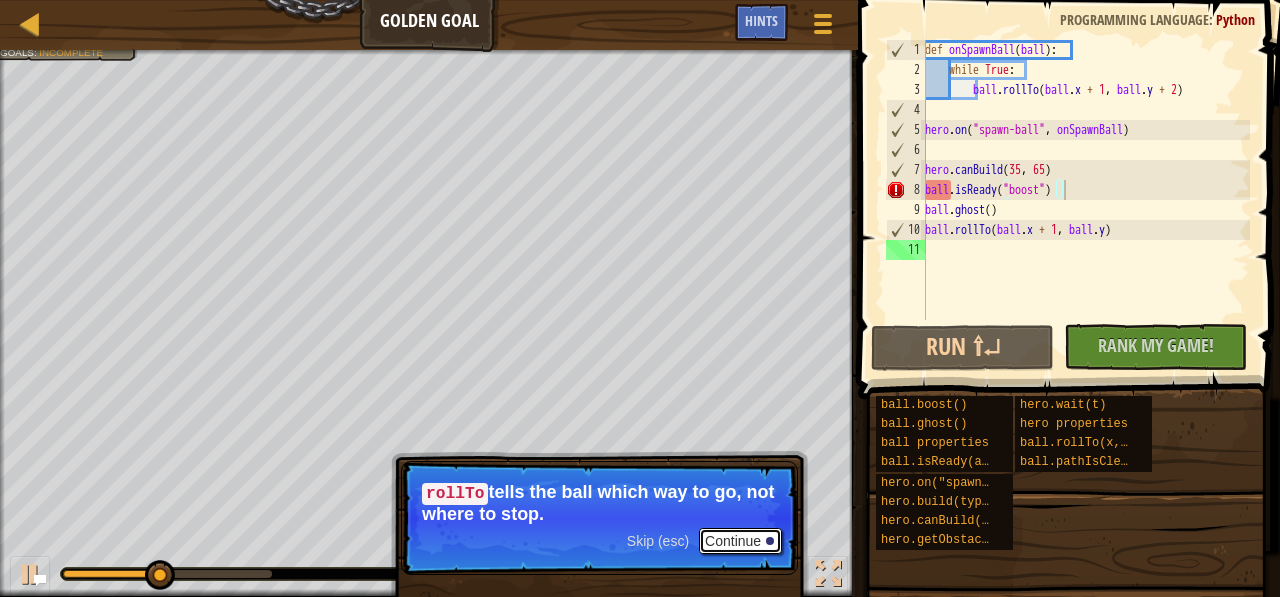 click on "Continue" at bounding box center (740, 541) 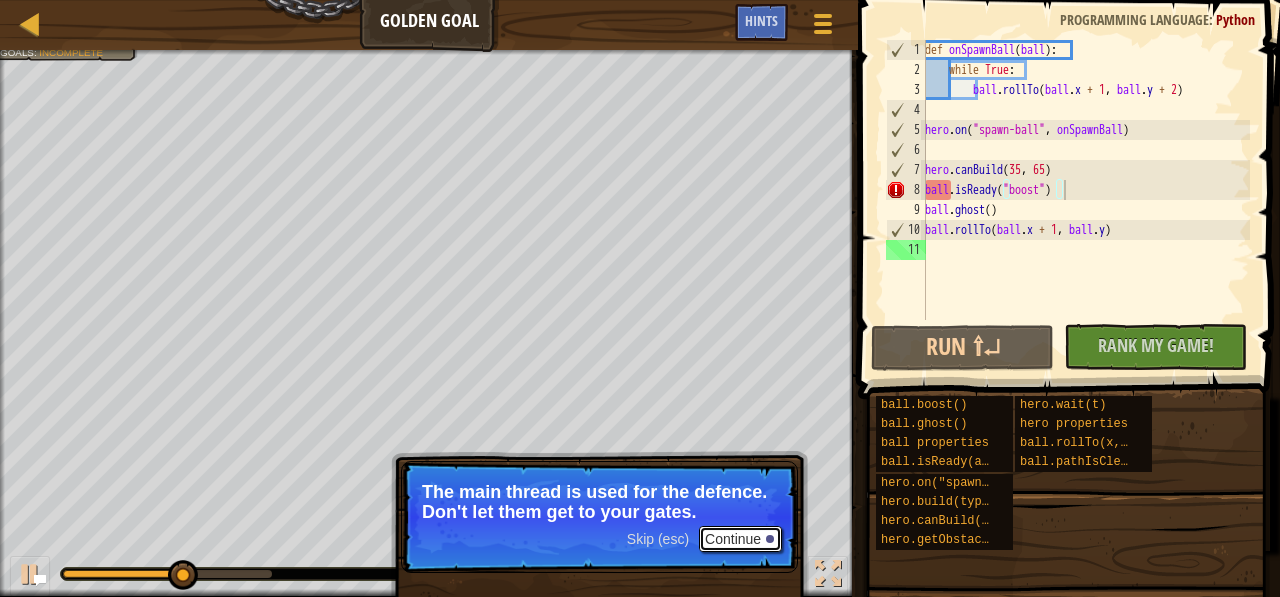 click on "Continue" at bounding box center (740, 539) 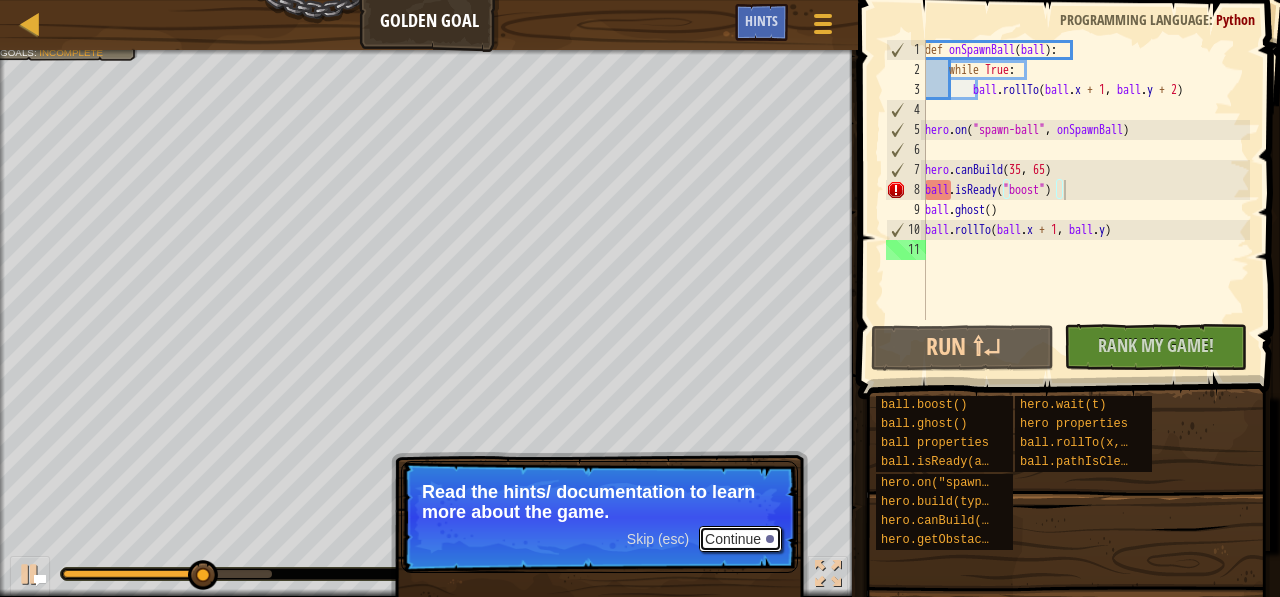 click on "Continue" at bounding box center [740, 539] 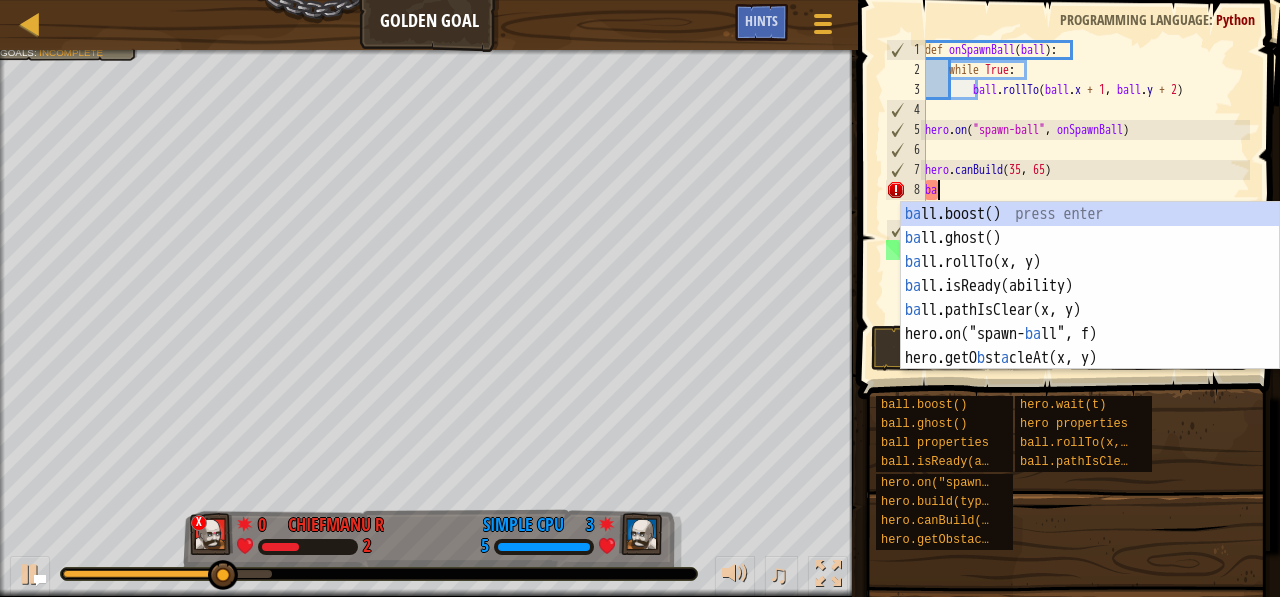 type on "b" 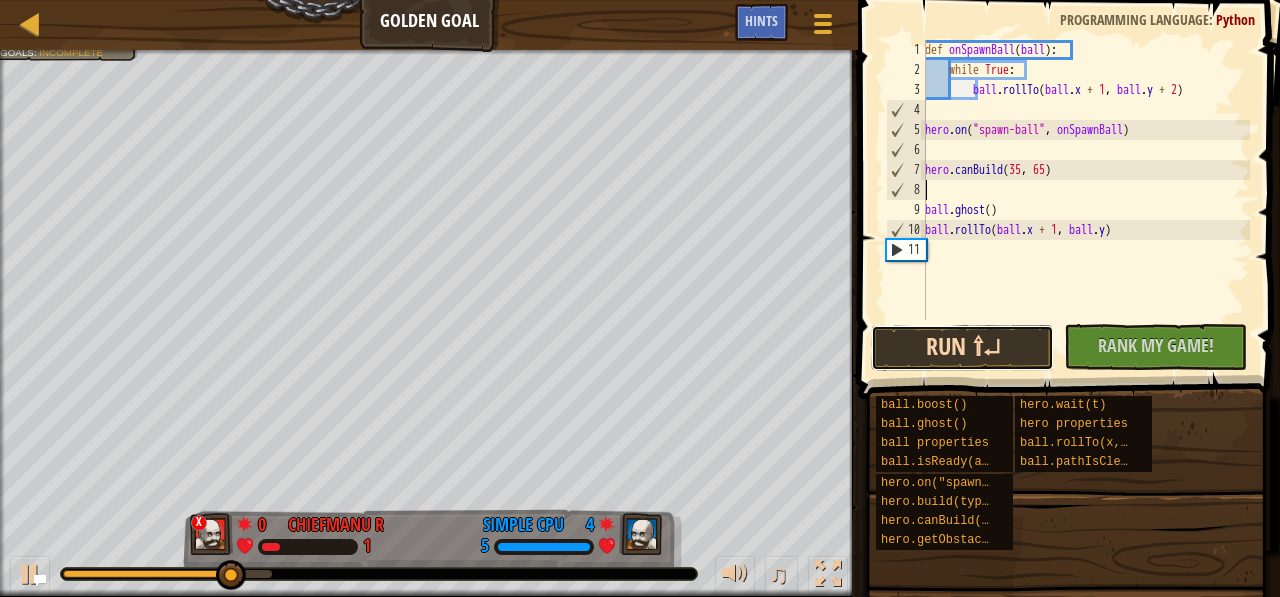 click on "Run ⇧↵" at bounding box center [962, 348] 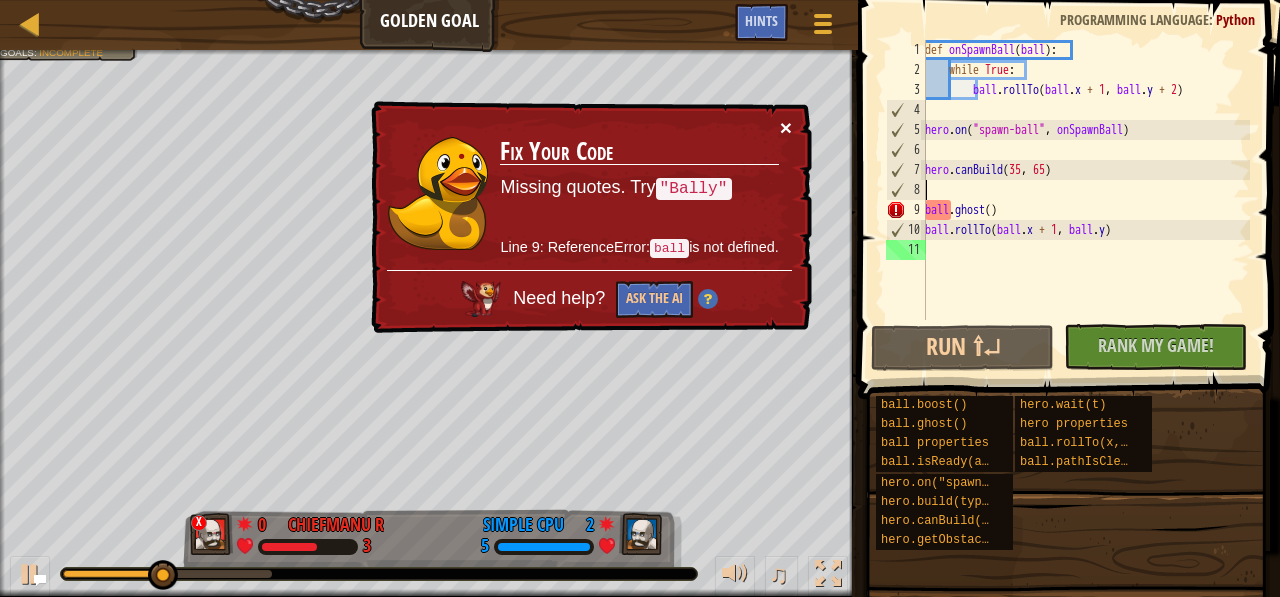 click on "×" at bounding box center (786, 127) 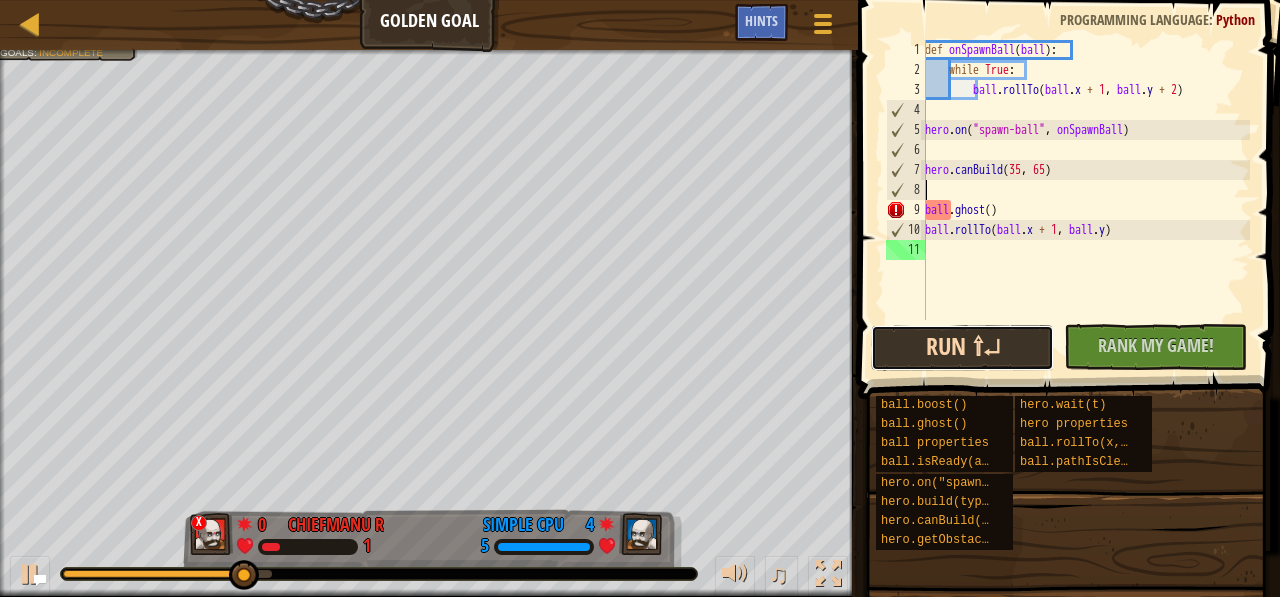 click on "Run ⇧↵" at bounding box center (962, 348) 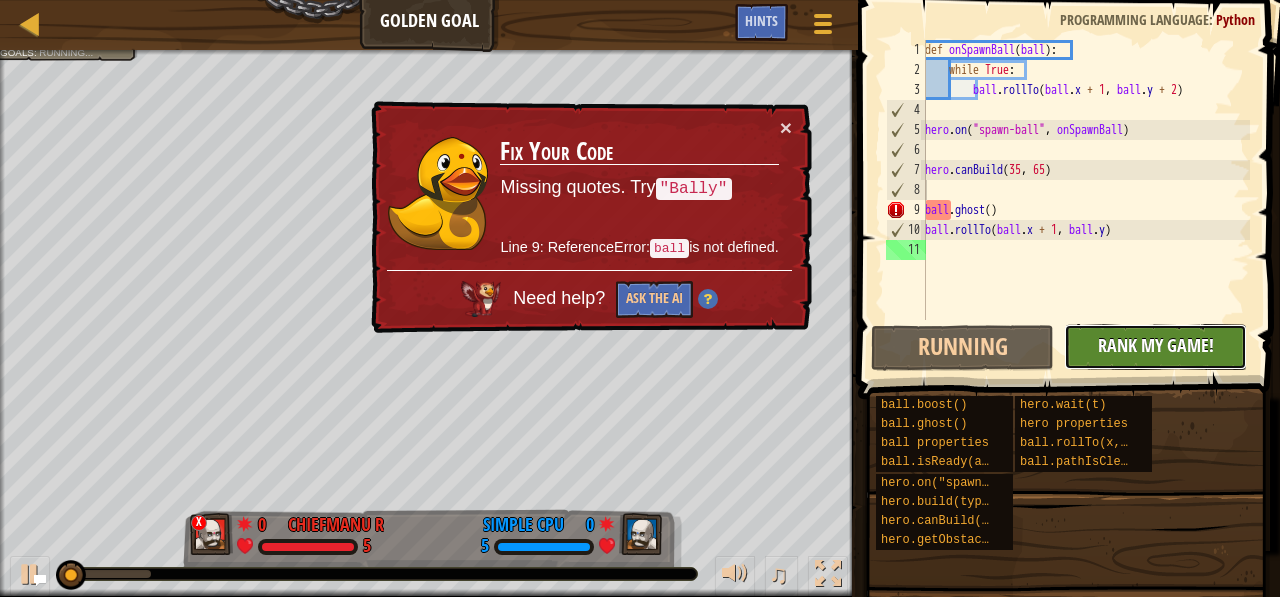 click on "Rank My Game!" at bounding box center [1156, 345] 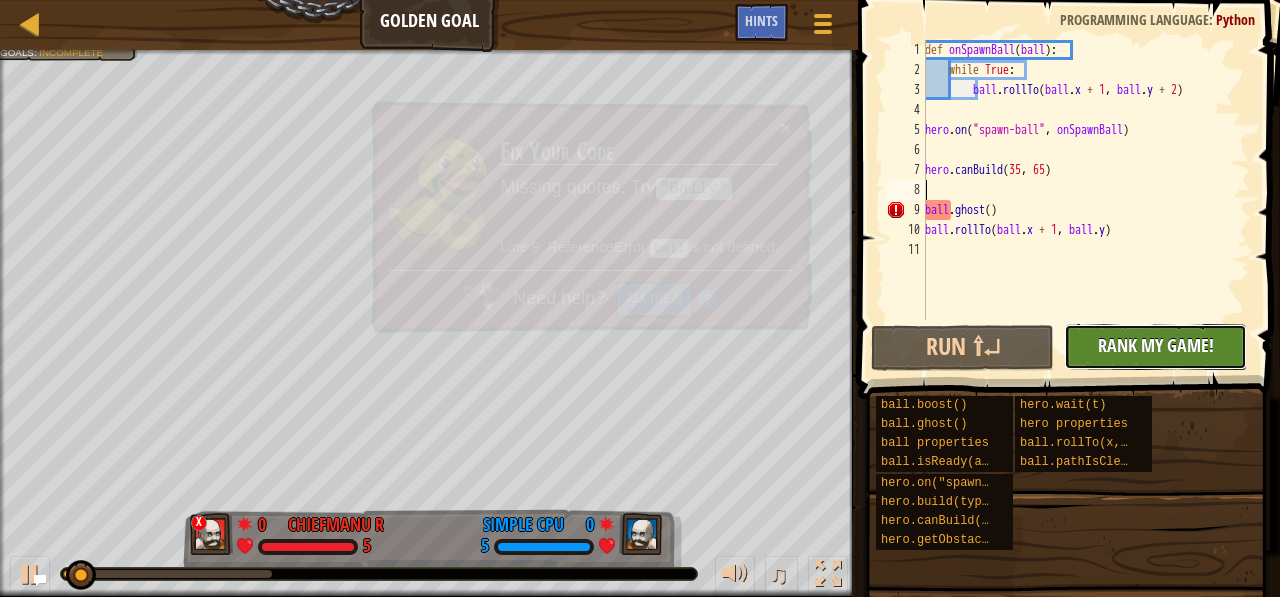 click on "Rank My Game!" at bounding box center (1156, 345) 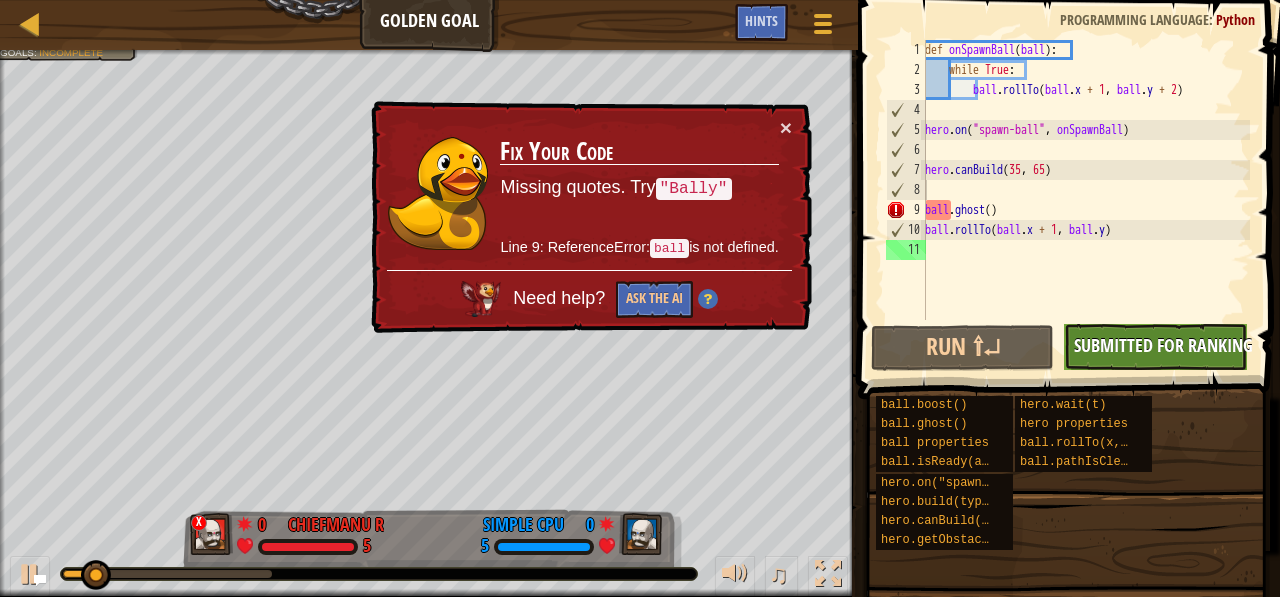 click on "No New Code to Rank Rank My Game! Submitting... Submitted for Ranking Failed to Rank Game Being Ranked" at bounding box center (1145, 347) 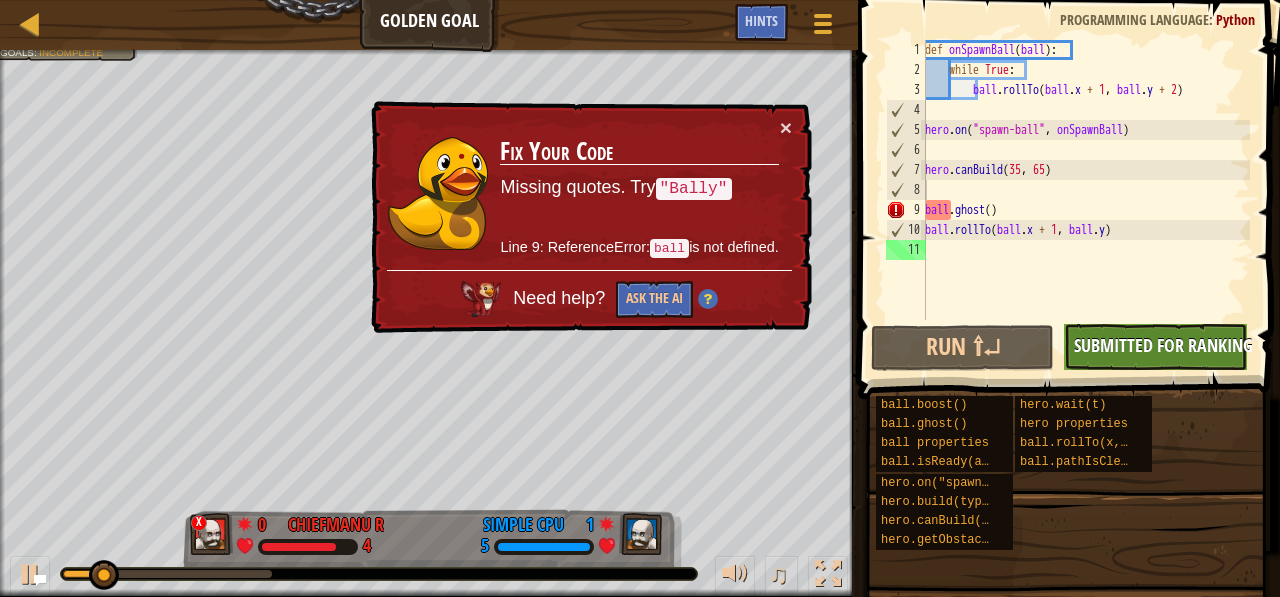 click on "No New Code to Rank Rank My Game! Submitting... Submitted for Ranking Failed to Rank Game Being Ranked" at bounding box center (1145, 347) 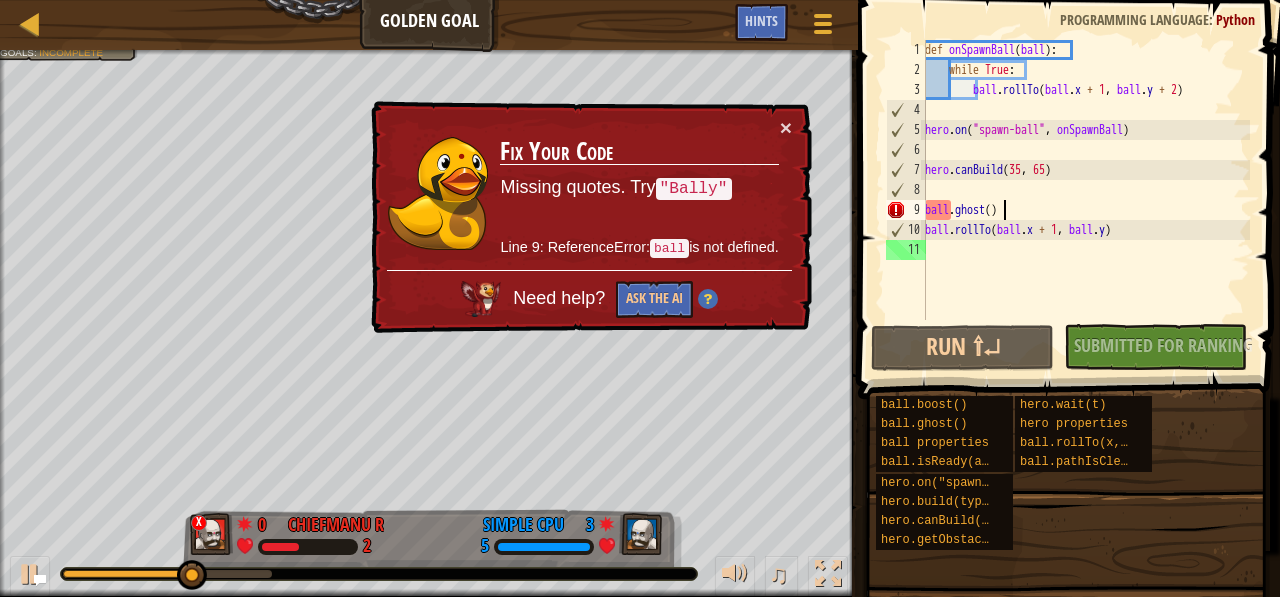 click on "def   onSpawnBall ( ball ) :      while   True :          ball . rollTo ( ball . x   +   1 ,   ball . y   +   2 ) hero . on ( "spawn-ball" ,   onSpawnBall ) hero . canBuild ( 35 ,   65 ) ball . ghost ( ) ball . rollTo ( ball . x   +   1 ,   ball . y )" at bounding box center (1085, 200) 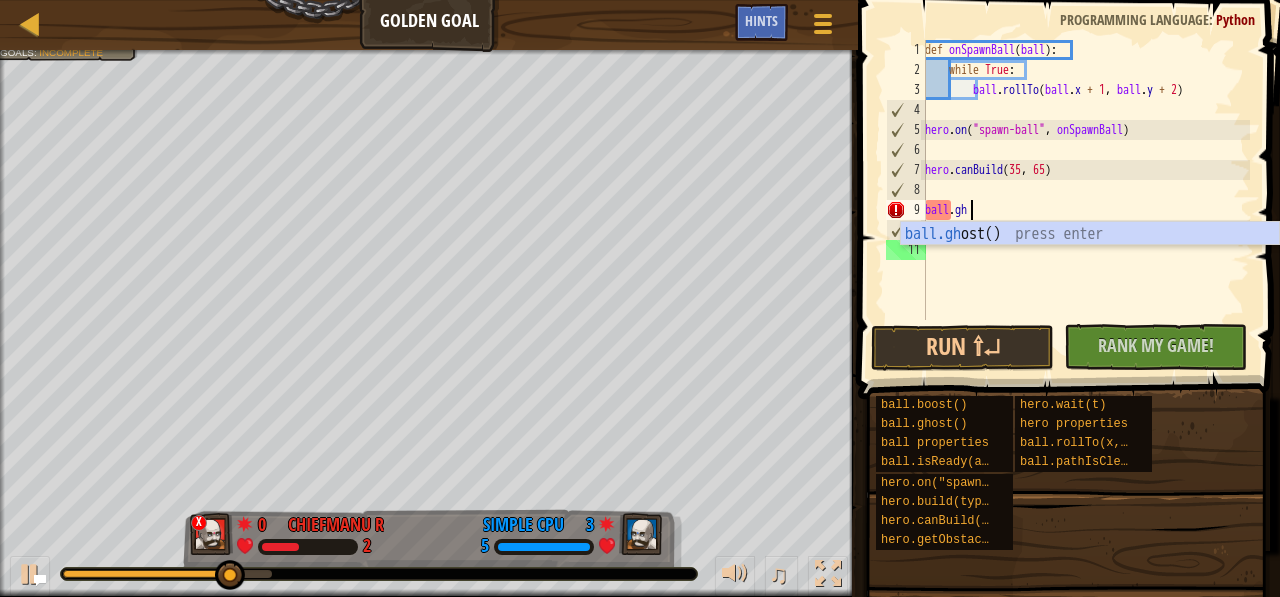 type on "b" 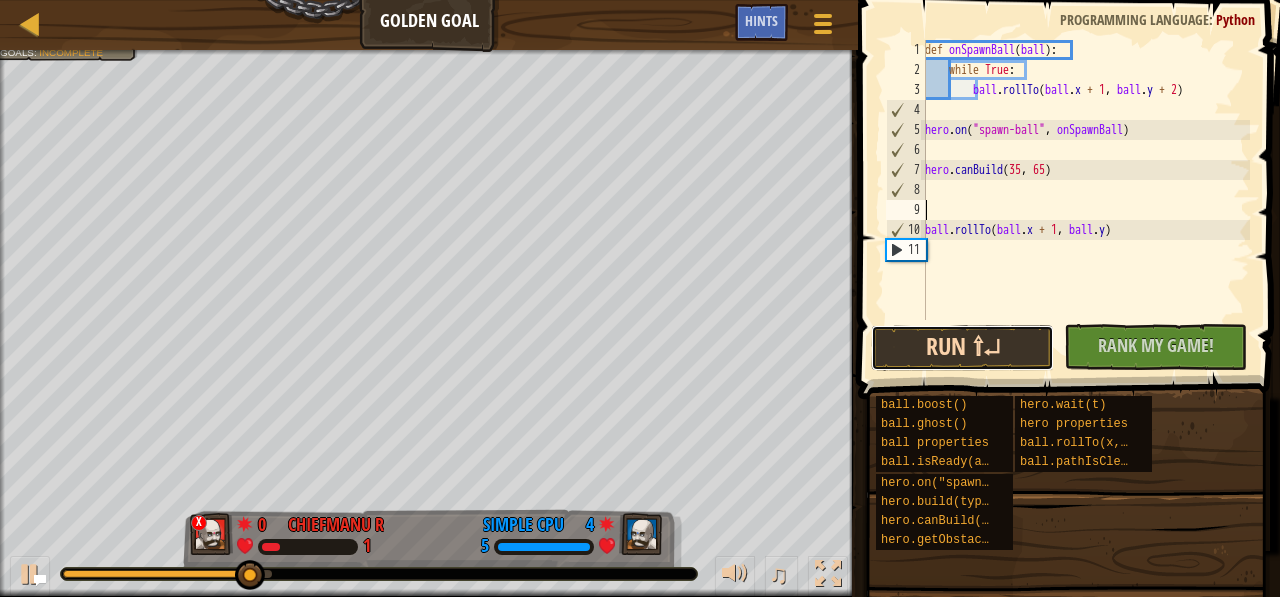 click on "Run ⇧↵" at bounding box center (962, 348) 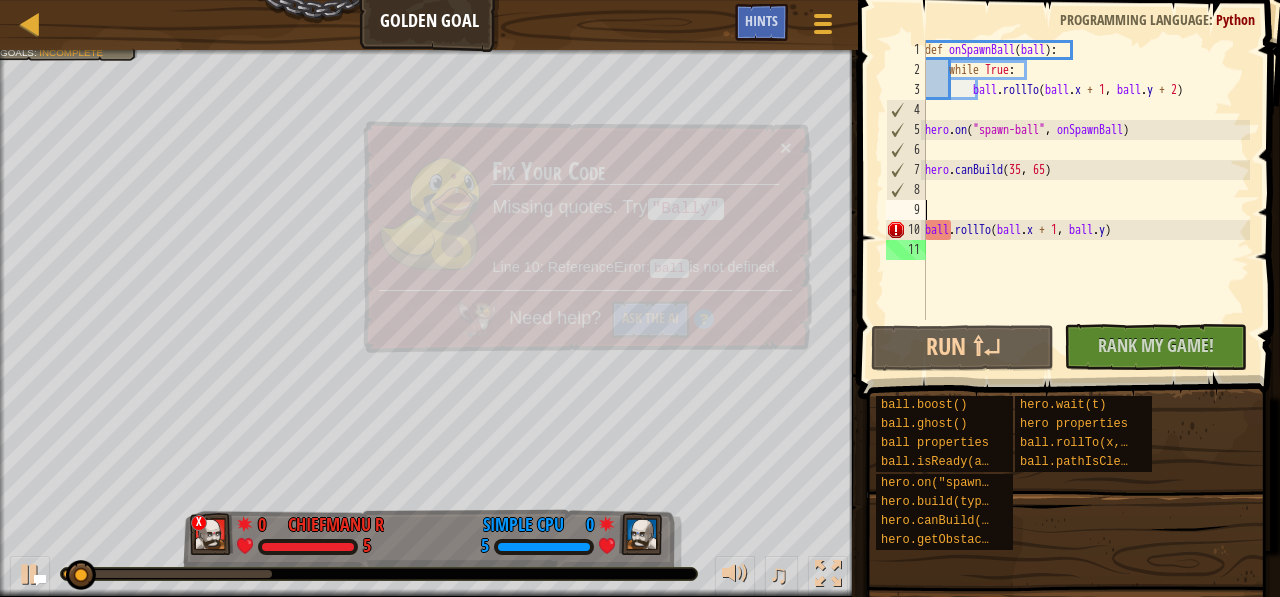 click on "def   onSpawnBall ( ball ) :      while   True :          ball . rollTo ( ball . x   +   1 ,   ball . y   +   2 ) hero . on ( "spawn-ball" ,   onSpawnBall ) hero . canBuild ( 35 ,   65 ) ball . rollTo ( ball . x   +   1 ,   ball . y )" at bounding box center [1085, 200] 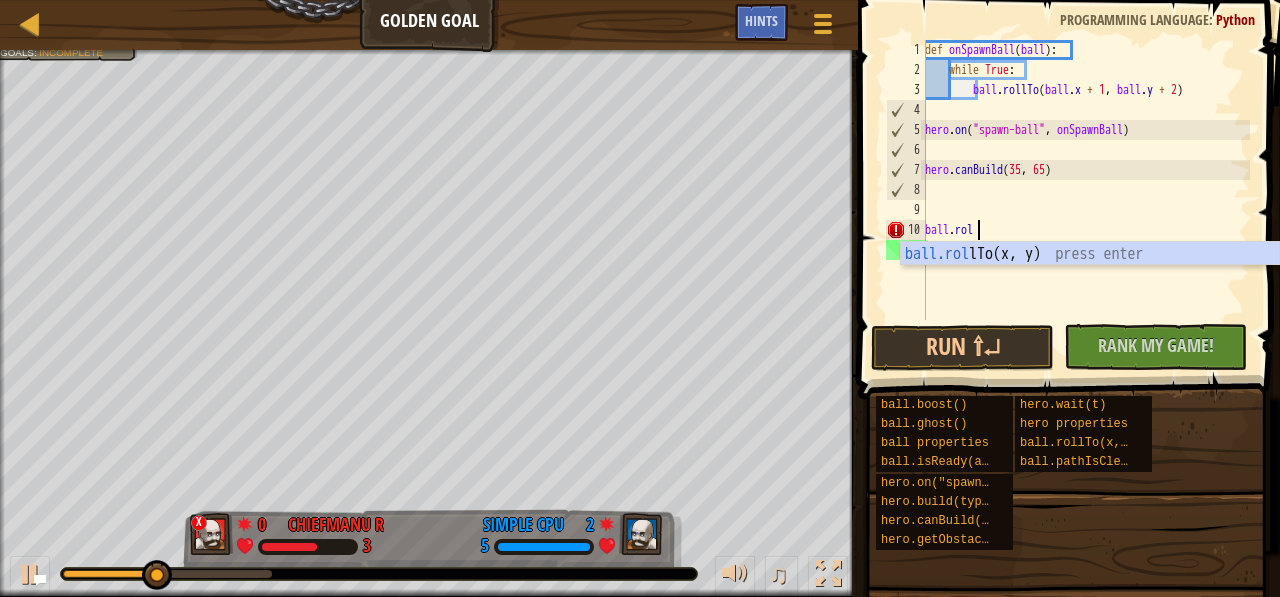 scroll, scrollTop: 9, scrollLeft: 2, axis: both 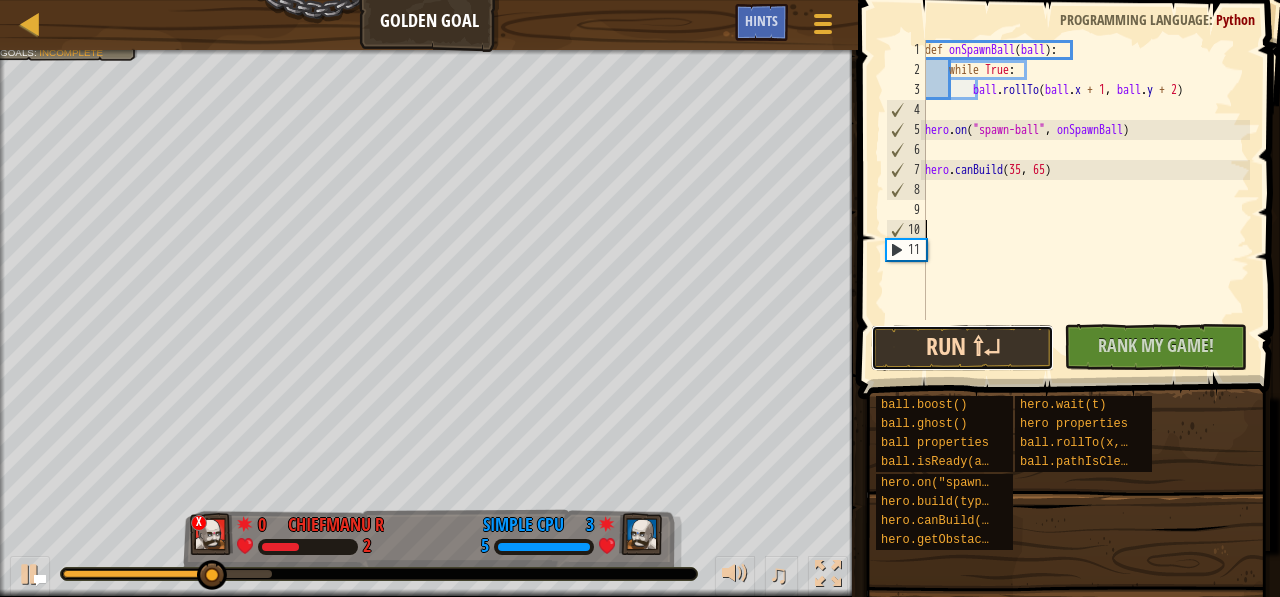 click on "Run ⇧↵" at bounding box center (962, 348) 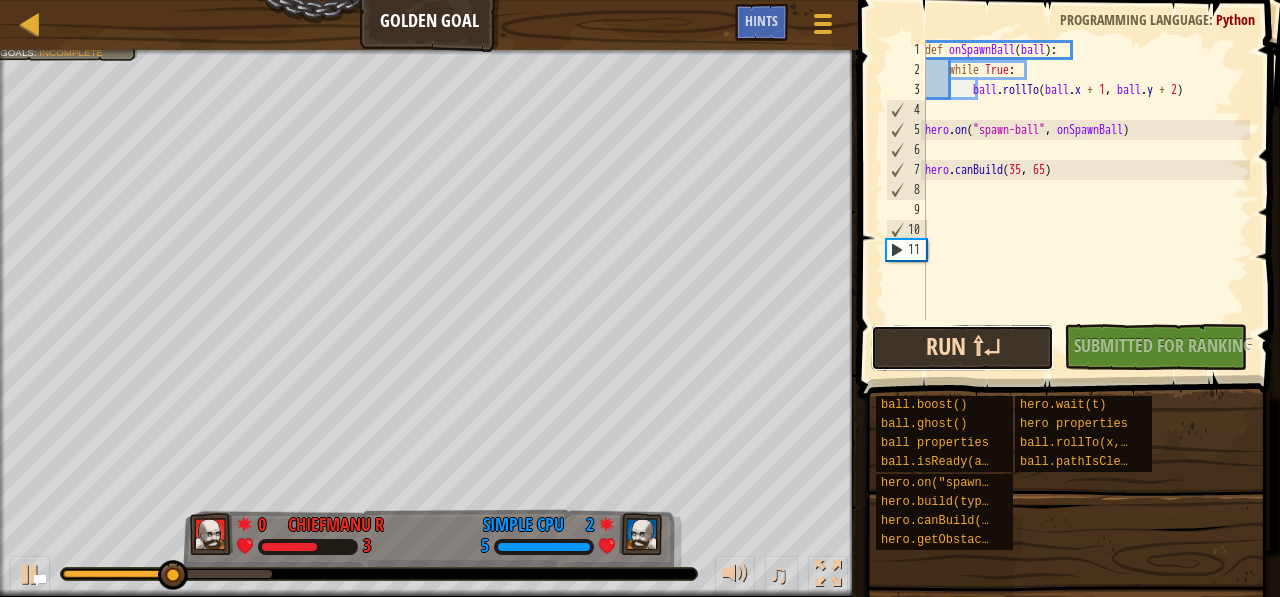 click on "Run ⇧↵" at bounding box center [962, 348] 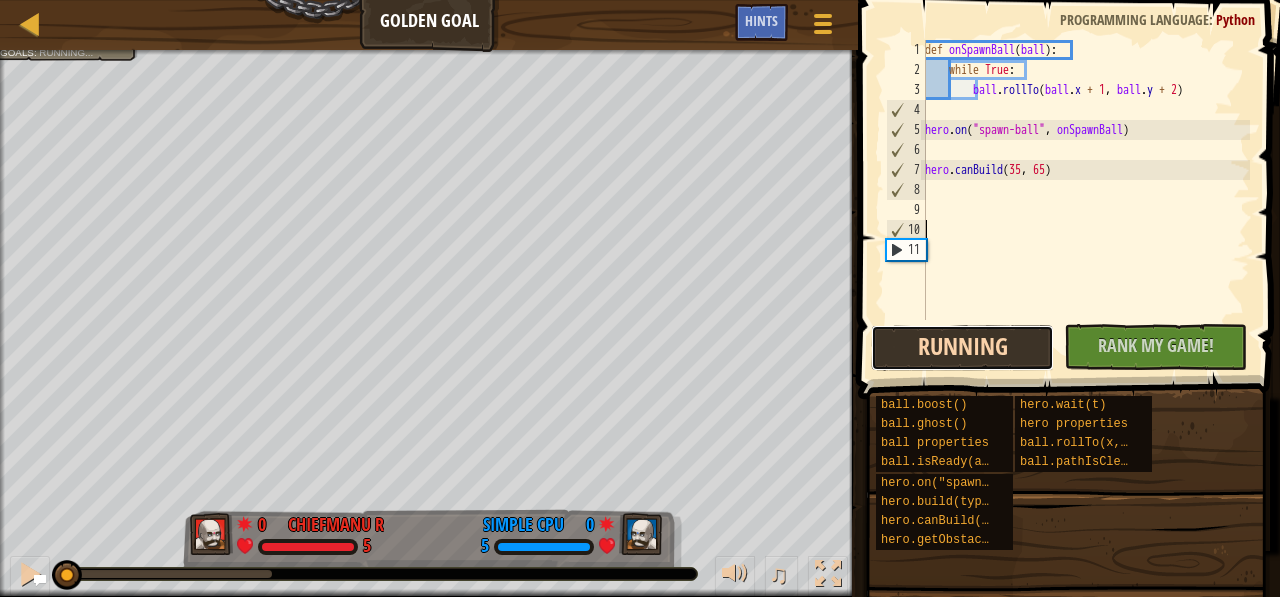 click on "Running" at bounding box center (962, 348) 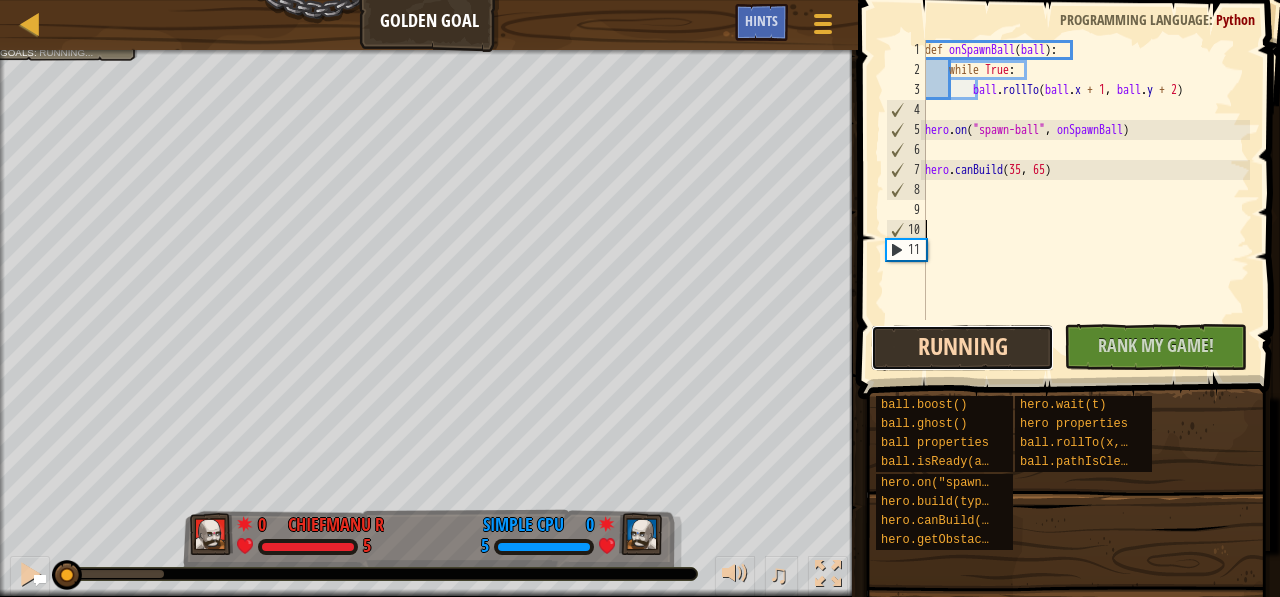 click on "Running" at bounding box center [962, 348] 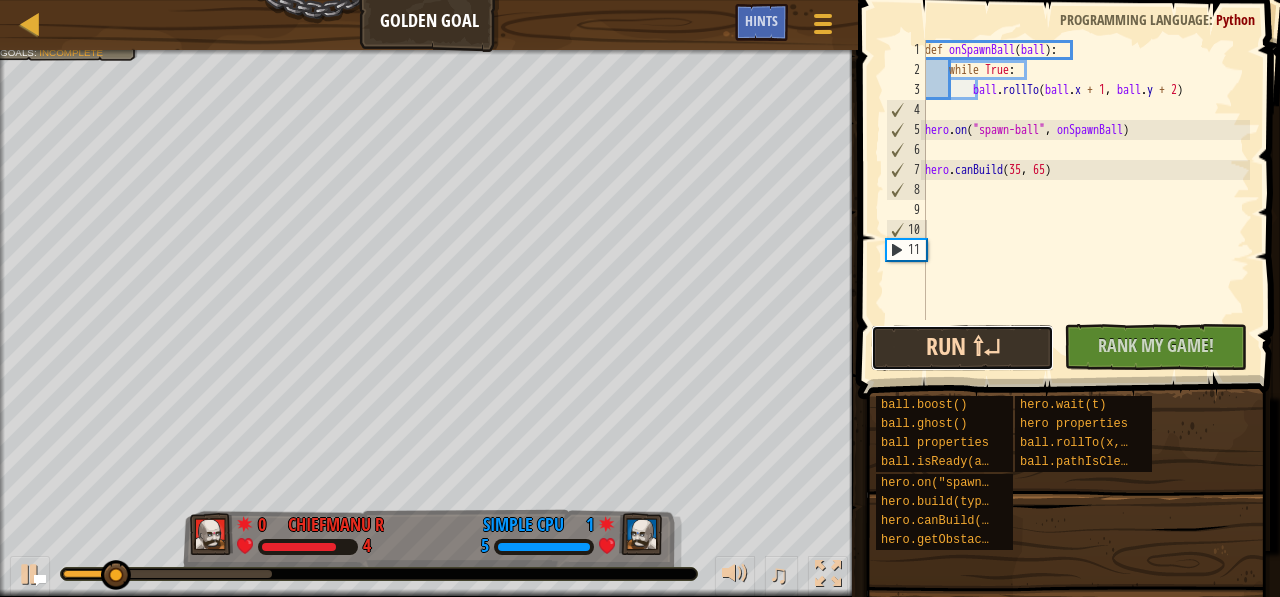click on "Run ⇧↵" at bounding box center [962, 348] 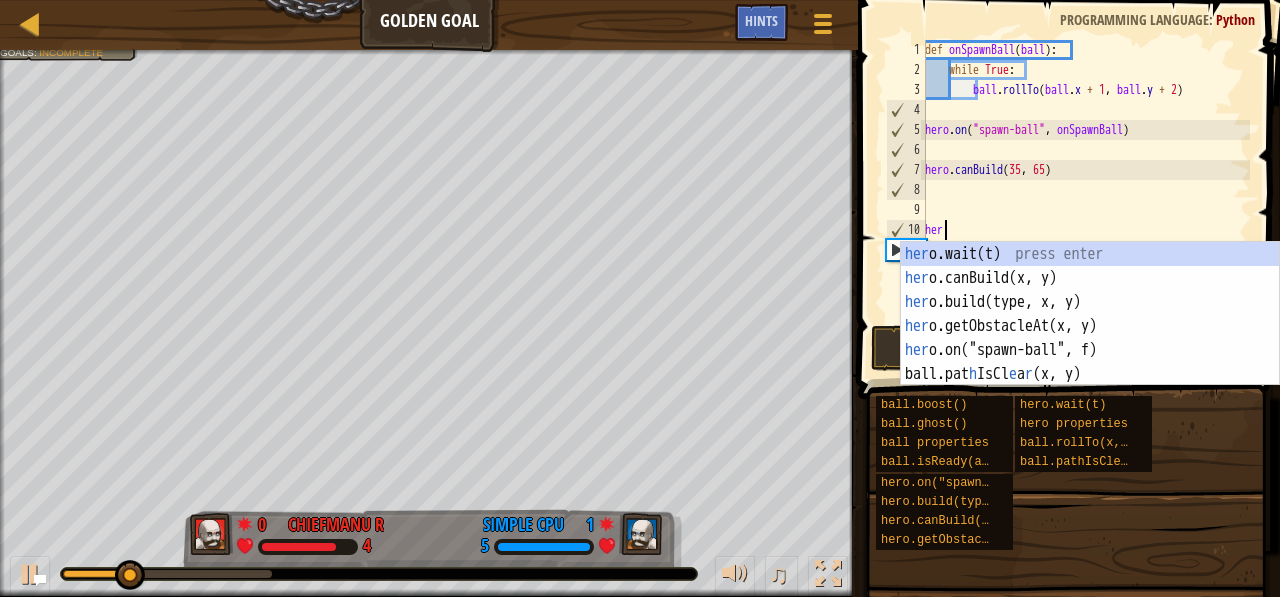 scroll, scrollTop: 9, scrollLeft: 1, axis: both 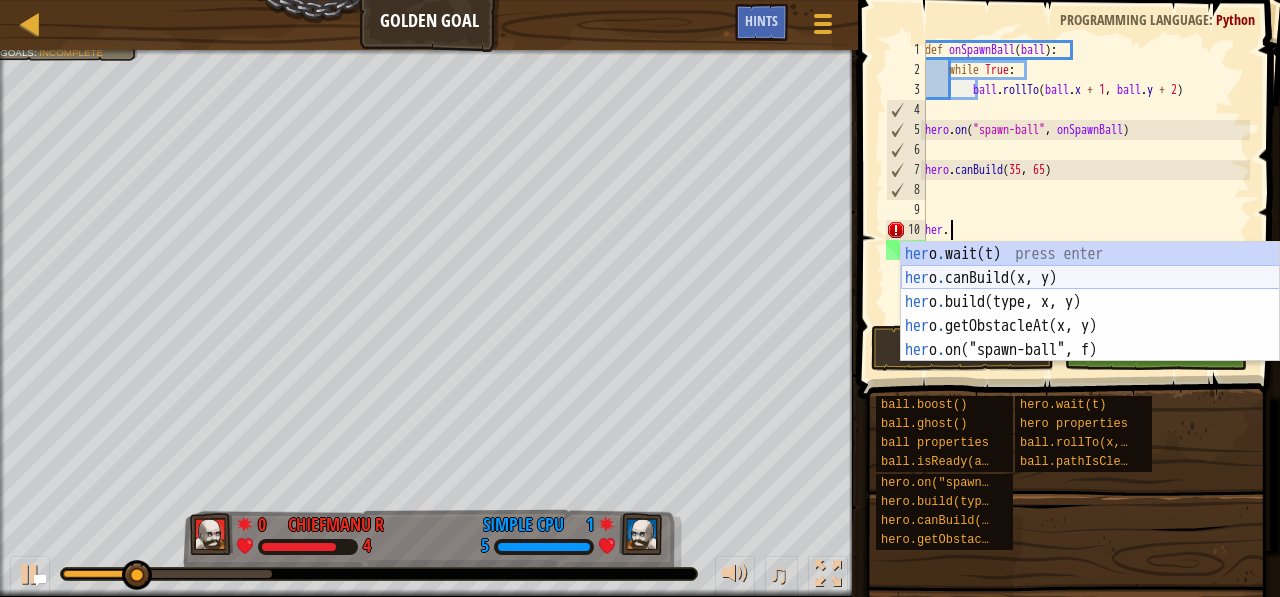 click on "her o . wait(t) press enter her o . canBuild(x, y) press enter her o . build(type, x, y) press enter her o . getObstacleAt(x, y) press enter her o . on("spawn-ball", f) press enter" at bounding box center (1090, 326) 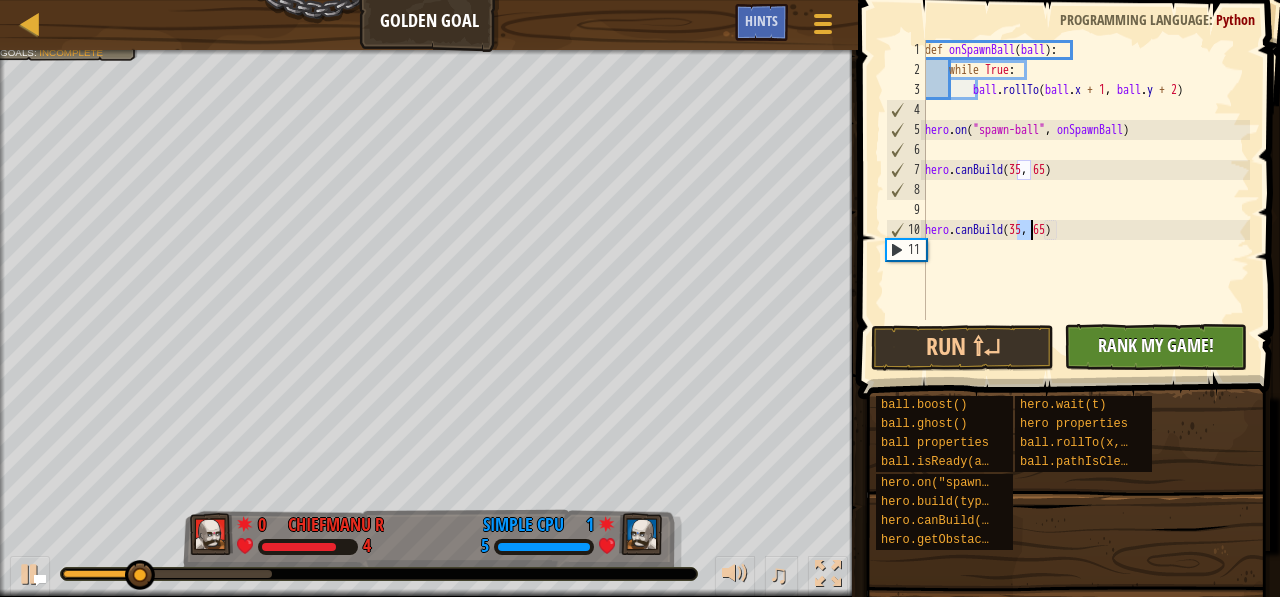 type on "hero.canBuild(35, 65)" 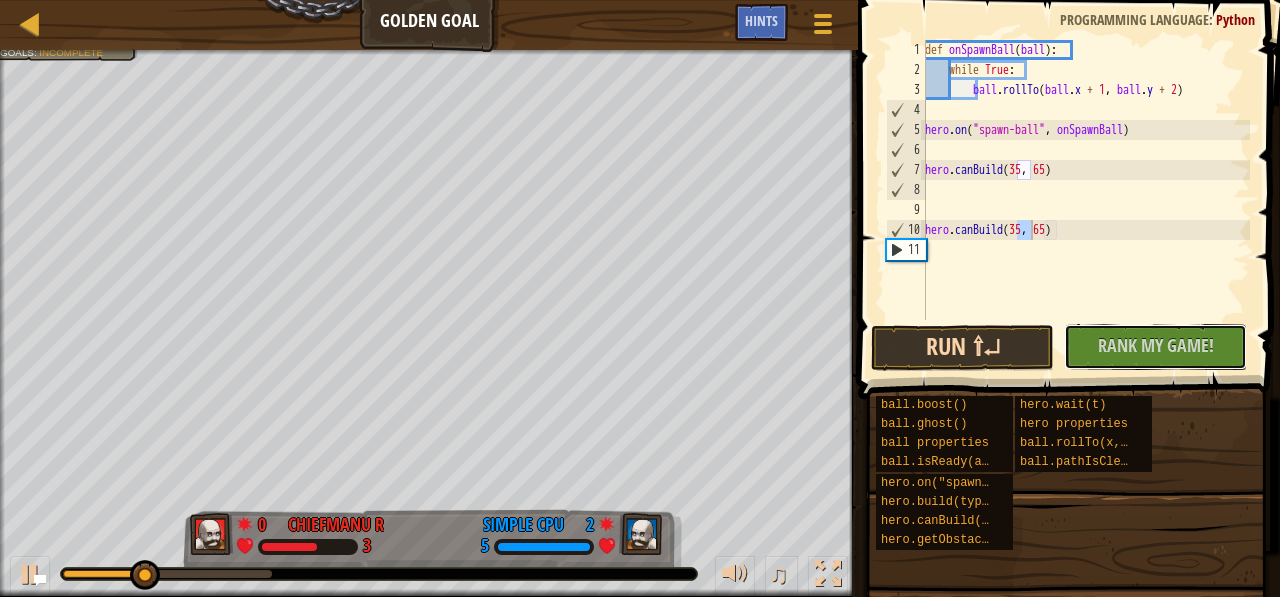 drag, startPoint x: 1100, startPoint y: 343, endPoint x: 1005, endPoint y: 343, distance: 95 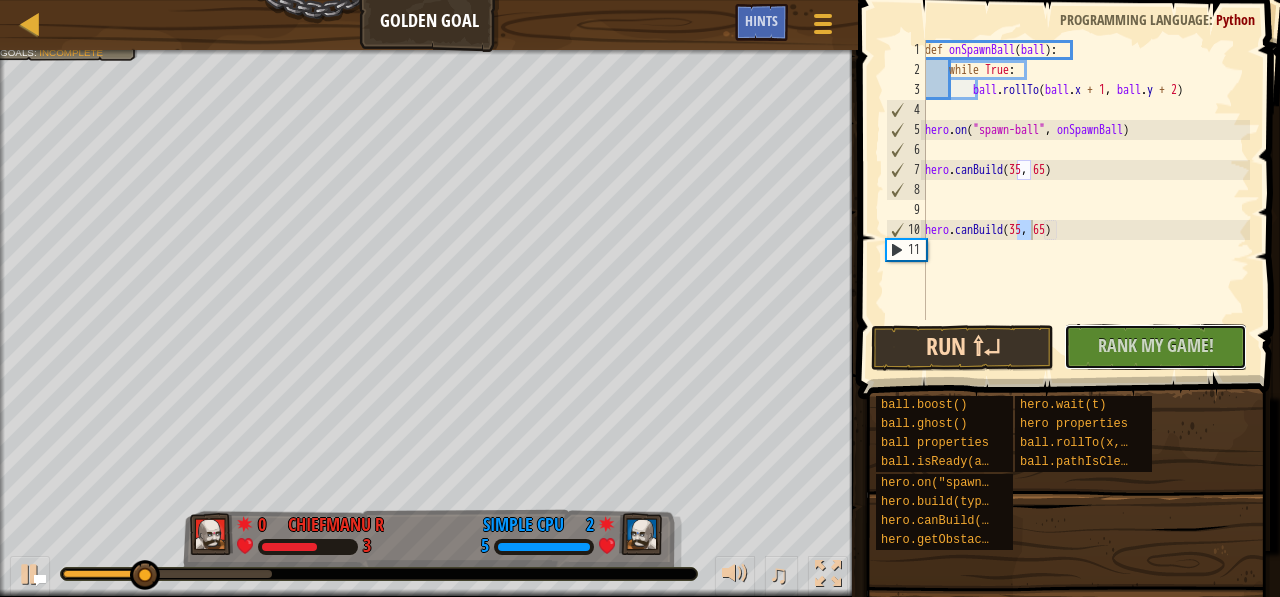 click on "Run ⇧↵ No New Code to Rank Rank My Game! Submitting... Submitted for Ranking Failed to Rank Game Being Ranked" at bounding box center (1064, 347) 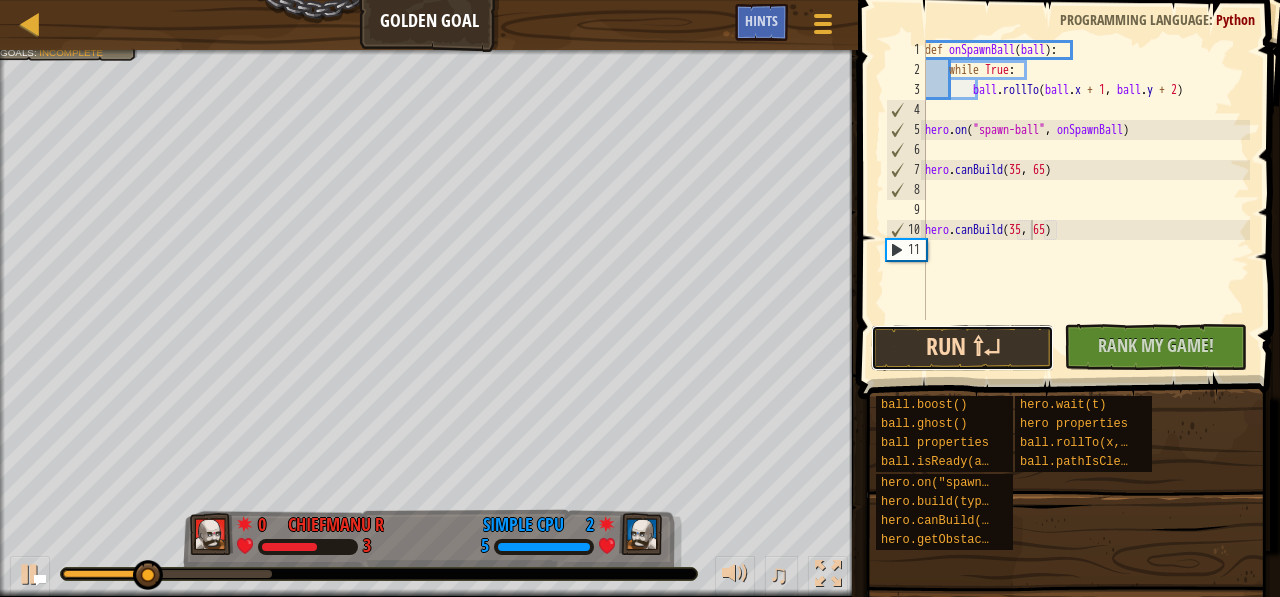 click on "Run ⇧↵" at bounding box center [962, 348] 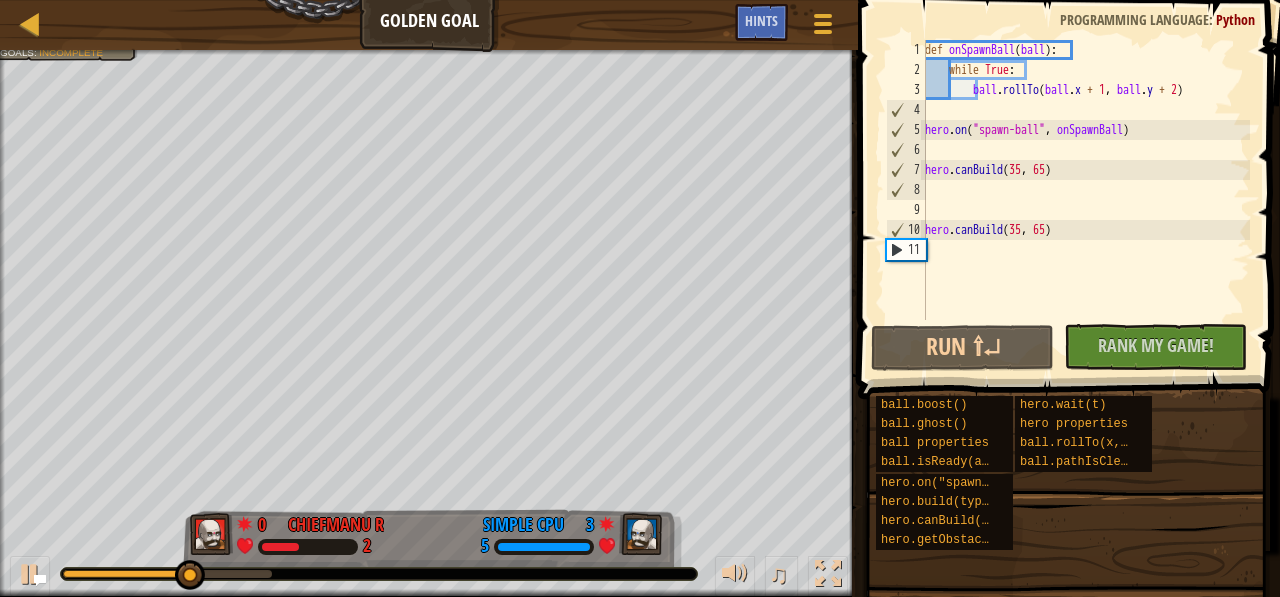 click on "def   onSpawnBall ( ball ) :      while   True :          ball . rollTo ( ball . x   +   1 ,   ball . y   +   2 ) hero . on ( "spawn-ball" ,   onSpawnBall ) hero . canBuild ( 35 ,   65 ) hero . canBuild ( 35 ,   65 )" at bounding box center (1085, 200) 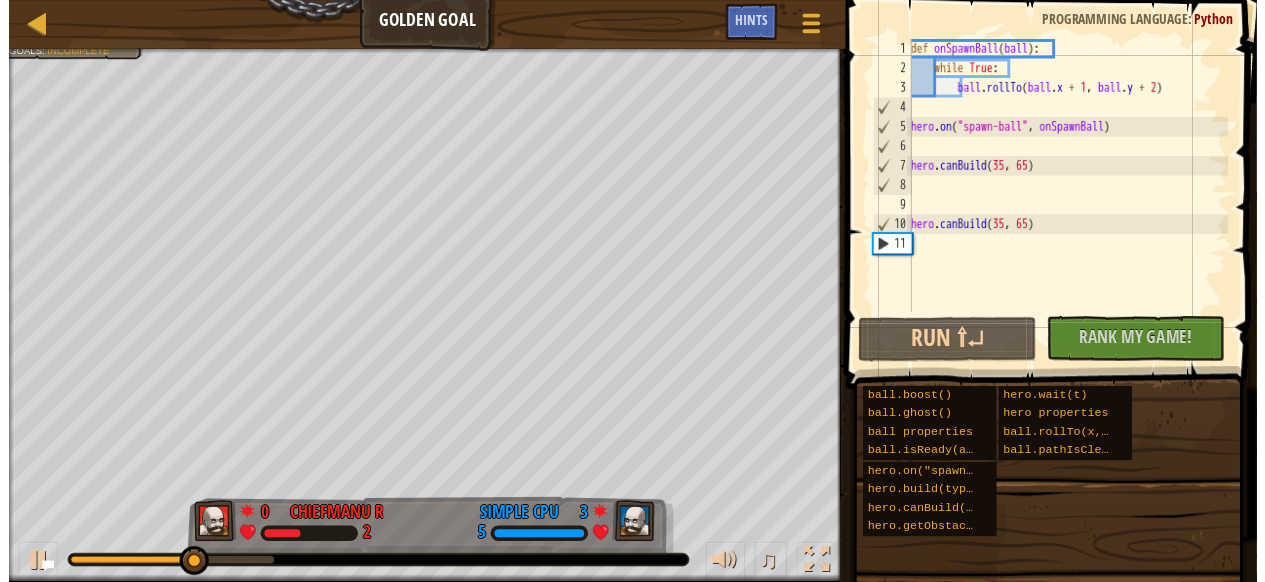 scroll, scrollTop: 9, scrollLeft: 0, axis: vertical 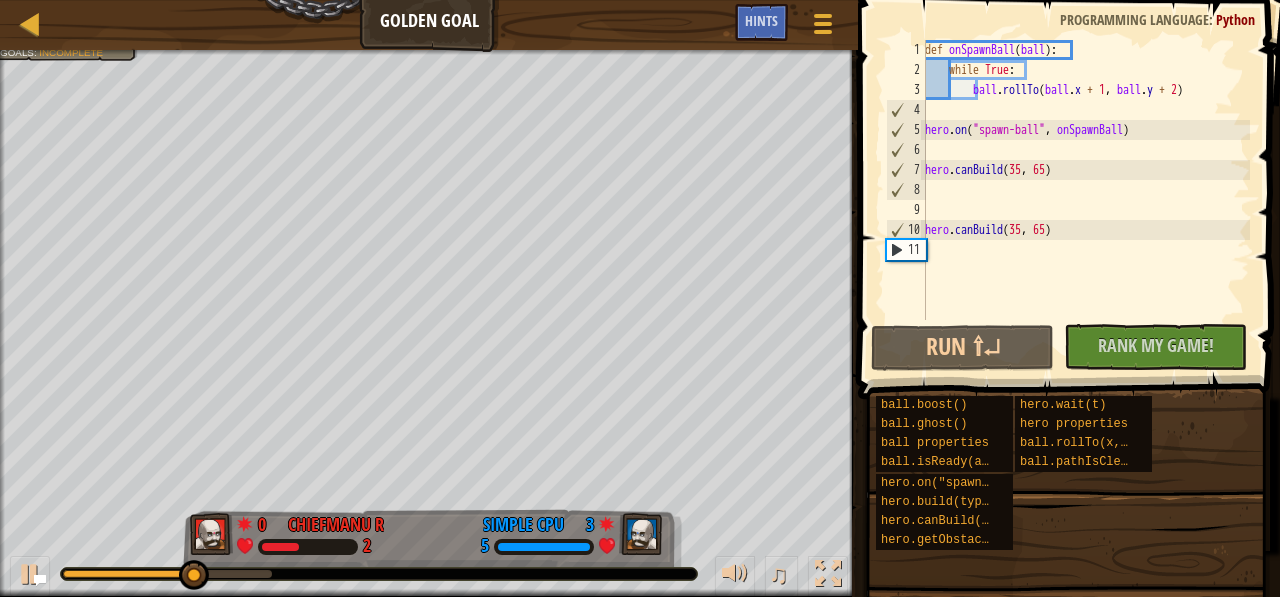 click on "def   onSpawnBall ( ball ) :      while   True :          ball . rollTo ( ball . x   +   1 ,   ball . y   +   2 ) hero . on ( "spawn-ball" ,   onSpawnBall ) hero . canBuild ( 35 ,   65 ) hero . canBuild ( 35 ,   65 )" at bounding box center (1085, 200) 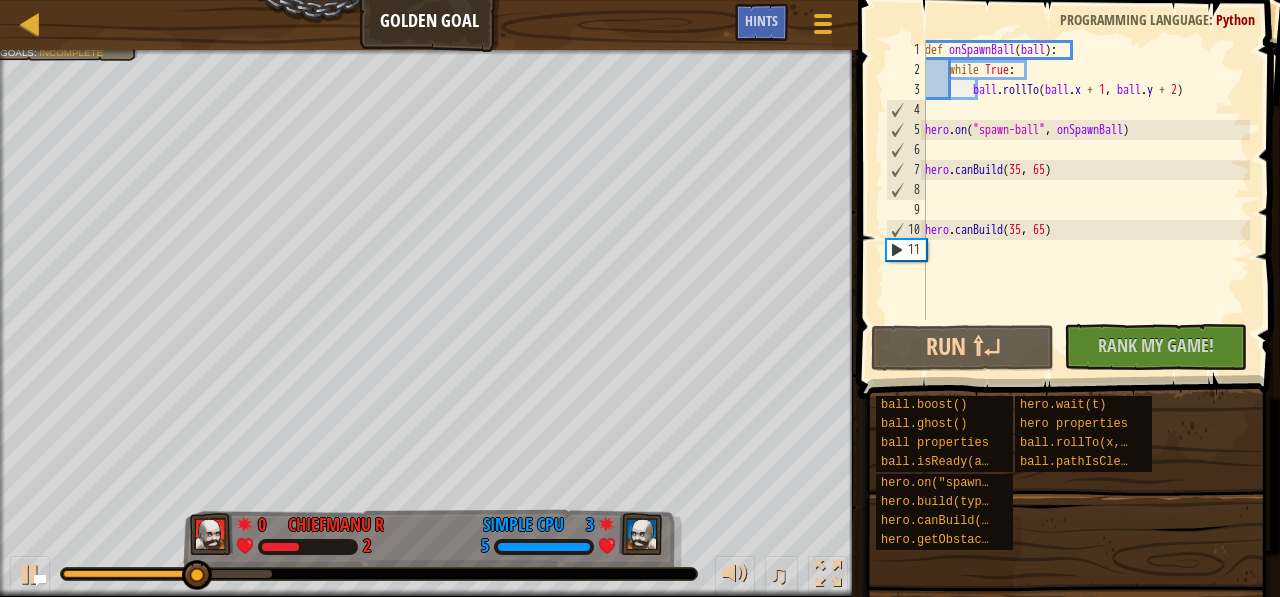 click on "def   onSpawnBall ( ball ) :      while   True :          ball . rollTo ( ball . x   +   1 ,   ball . y   +   2 ) hero . on ( "spawn-ball" ,   onSpawnBall ) hero . canBuild ( 35 ,   65 ) hero . canBuild ( 35 ,   65 )" at bounding box center [1085, 200] 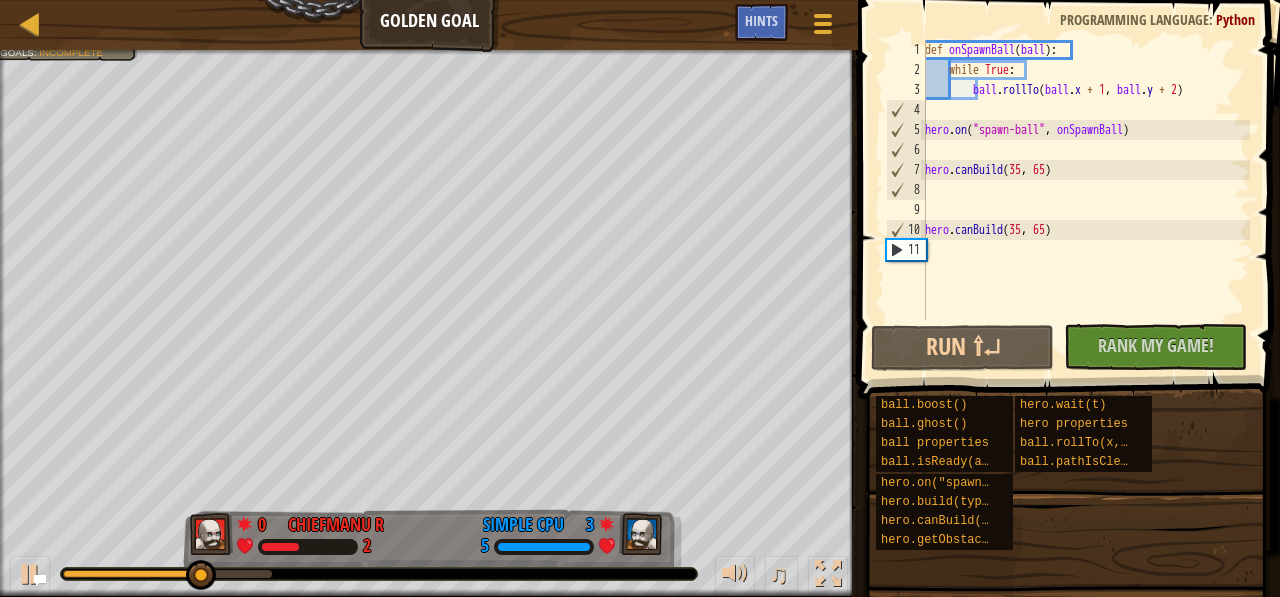 click on "11" at bounding box center [906, 250] 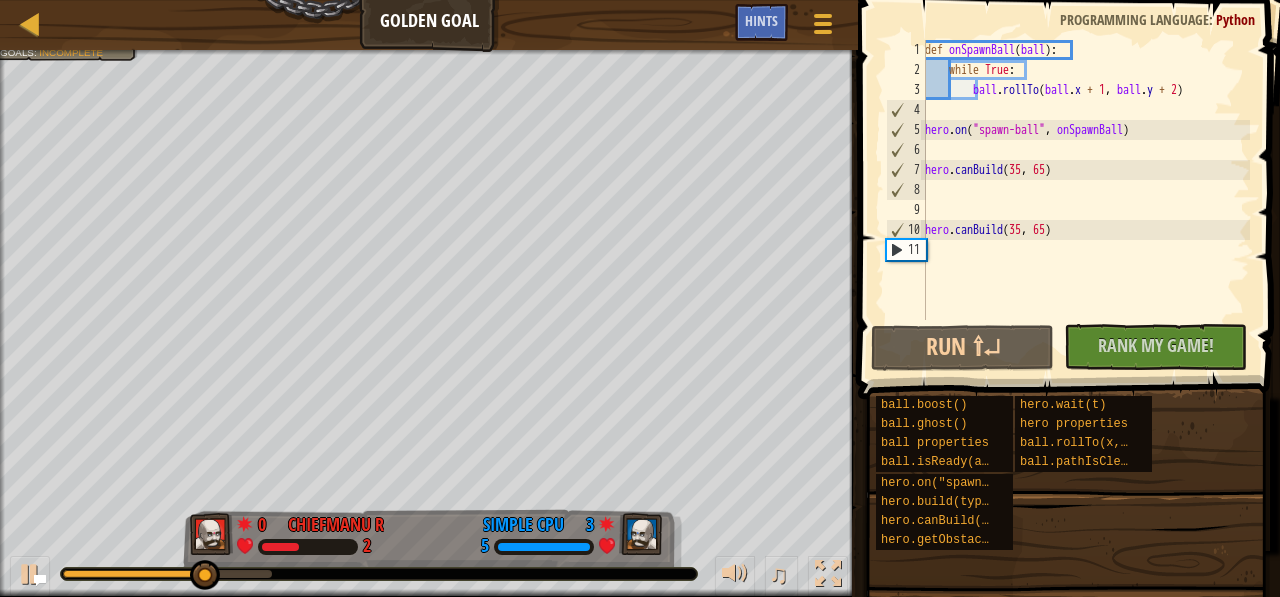 click on "def   onSpawnBall ( ball ) :      while   True :          ball . rollTo ( ball . x   +   1 ,   ball . y   +   2 ) hero . on ( "spawn-ball" ,   onSpawnBall ) hero . canBuild ( 35 ,   65 ) hero . canBuild ( 35 ,   65 )" at bounding box center (1085, 200) 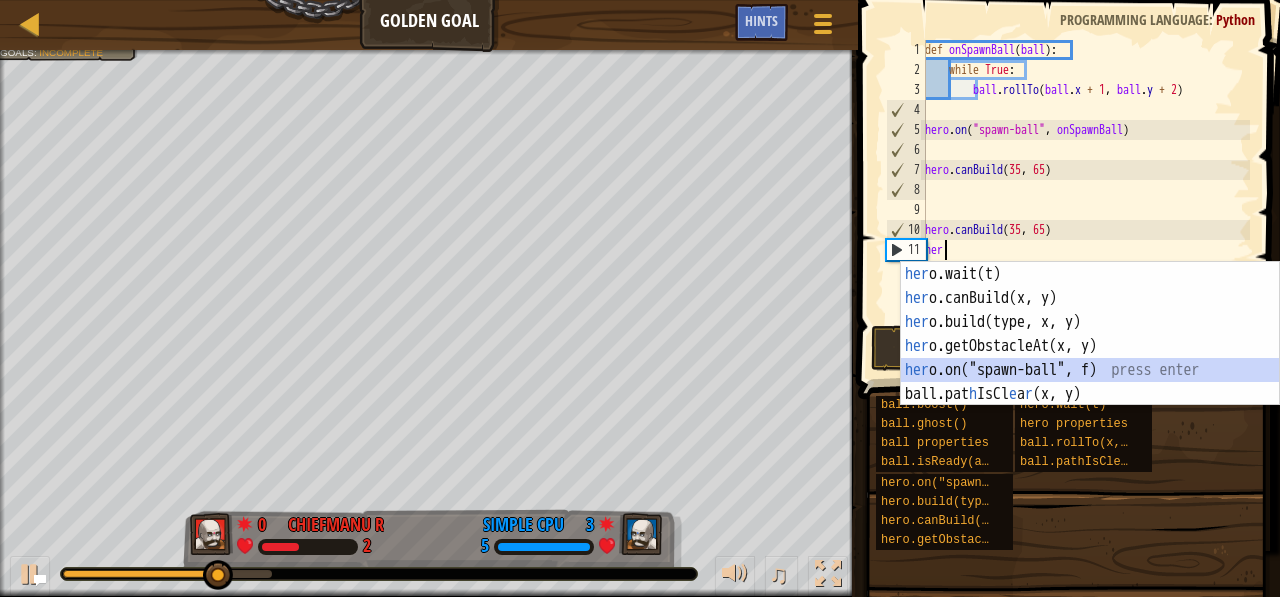 click on "her o.wait(t) press enter her o.canBuild(x, y) press enter her o.build(type, x, y) press enter her o.getObstacleAt(x, y) press enter her o.on("spawn-ball", f) press enter ball.pat h IsCl e a r (x, y) press enter" at bounding box center (1090, 358) 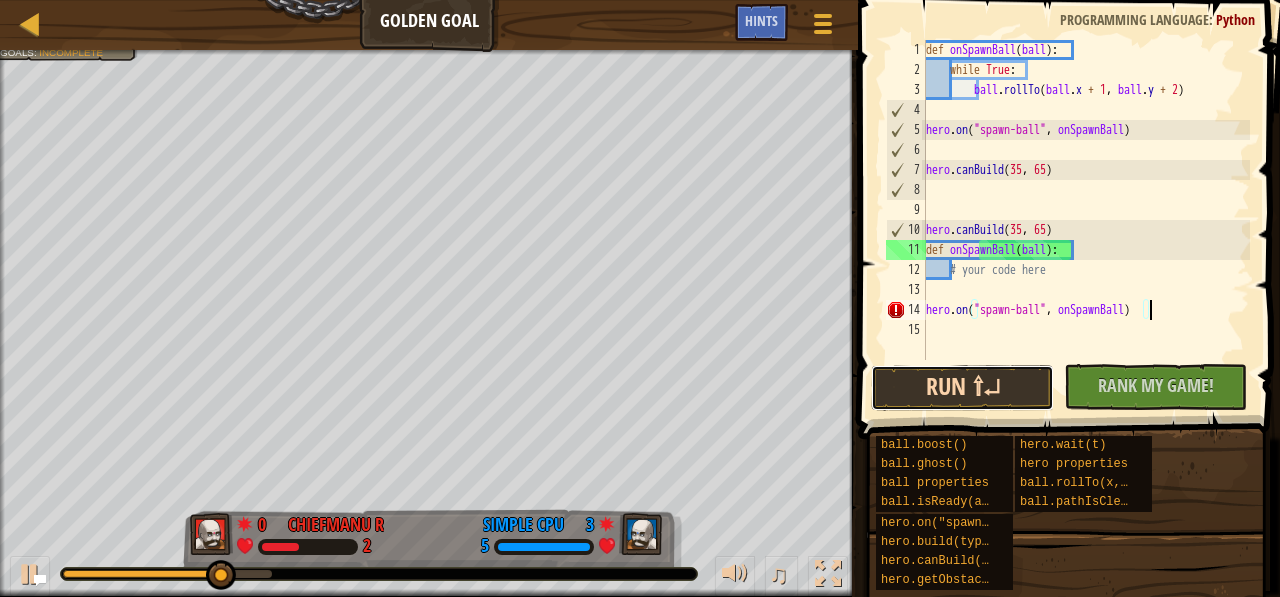 click on "Run ⇧↵" at bounding box center [962, 388] 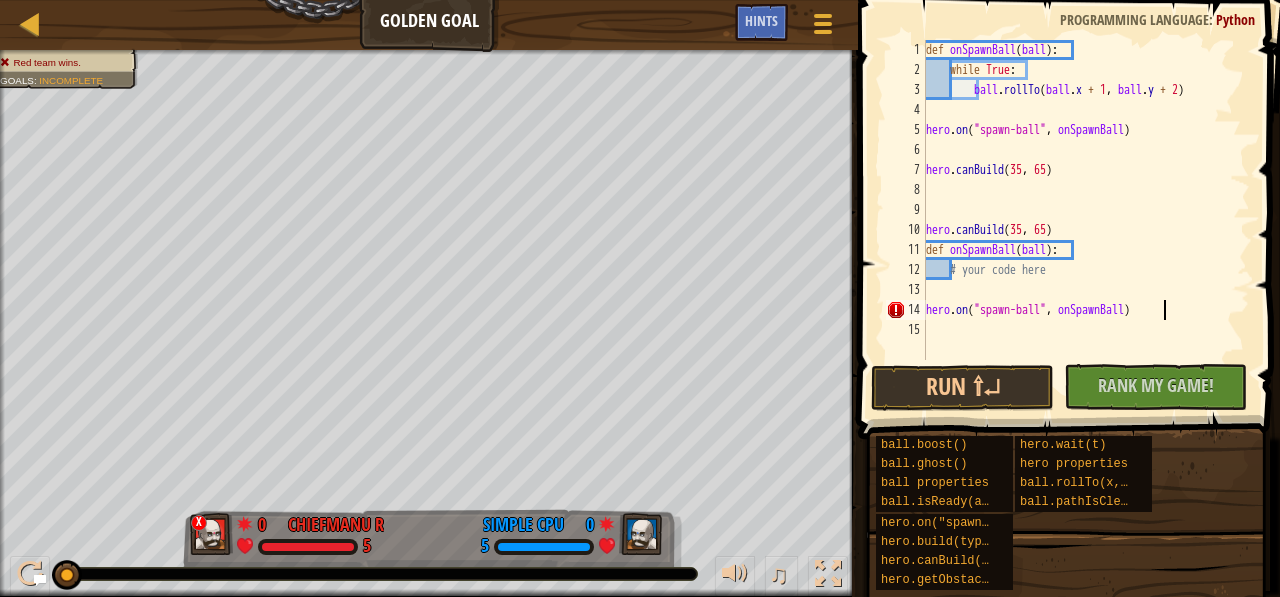 type on "hero.on("spawn-ball", onSpawnBall)" 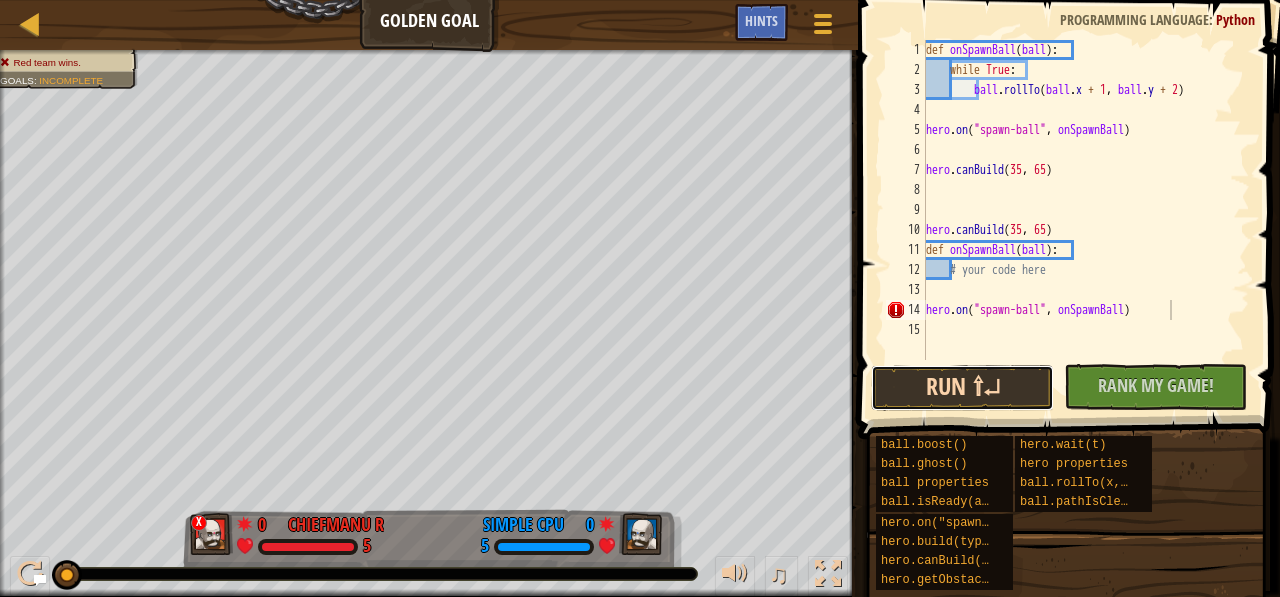 click on "Run ⇧↵" at bounding box center (962, 388) 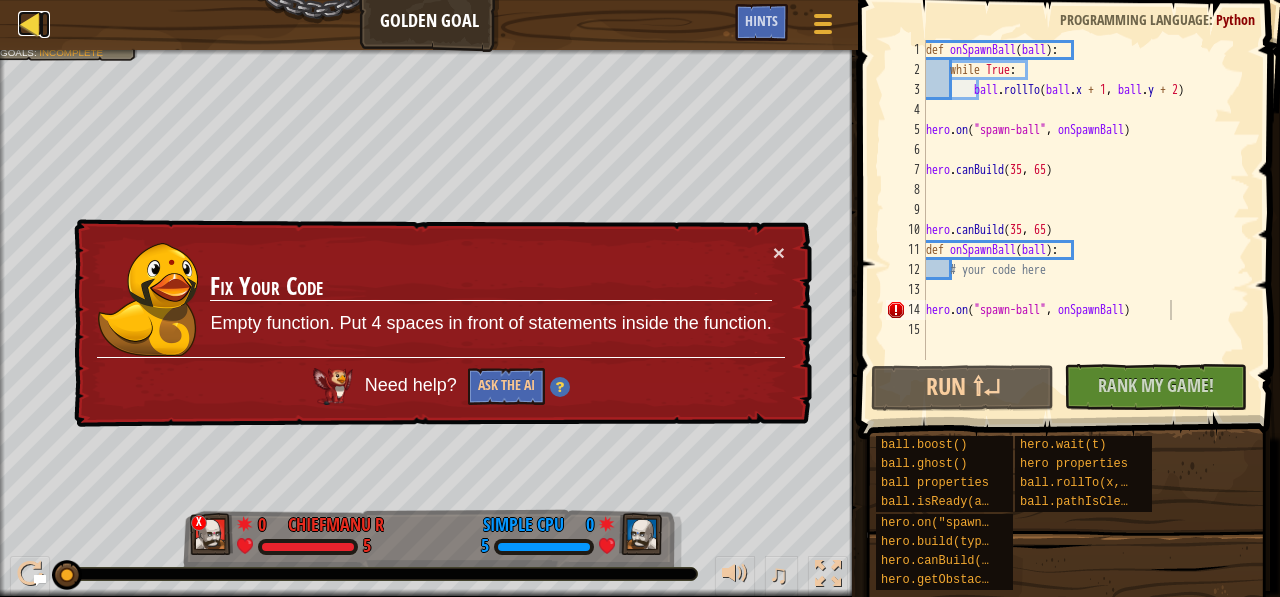 click at bounding box center [30, 23] 